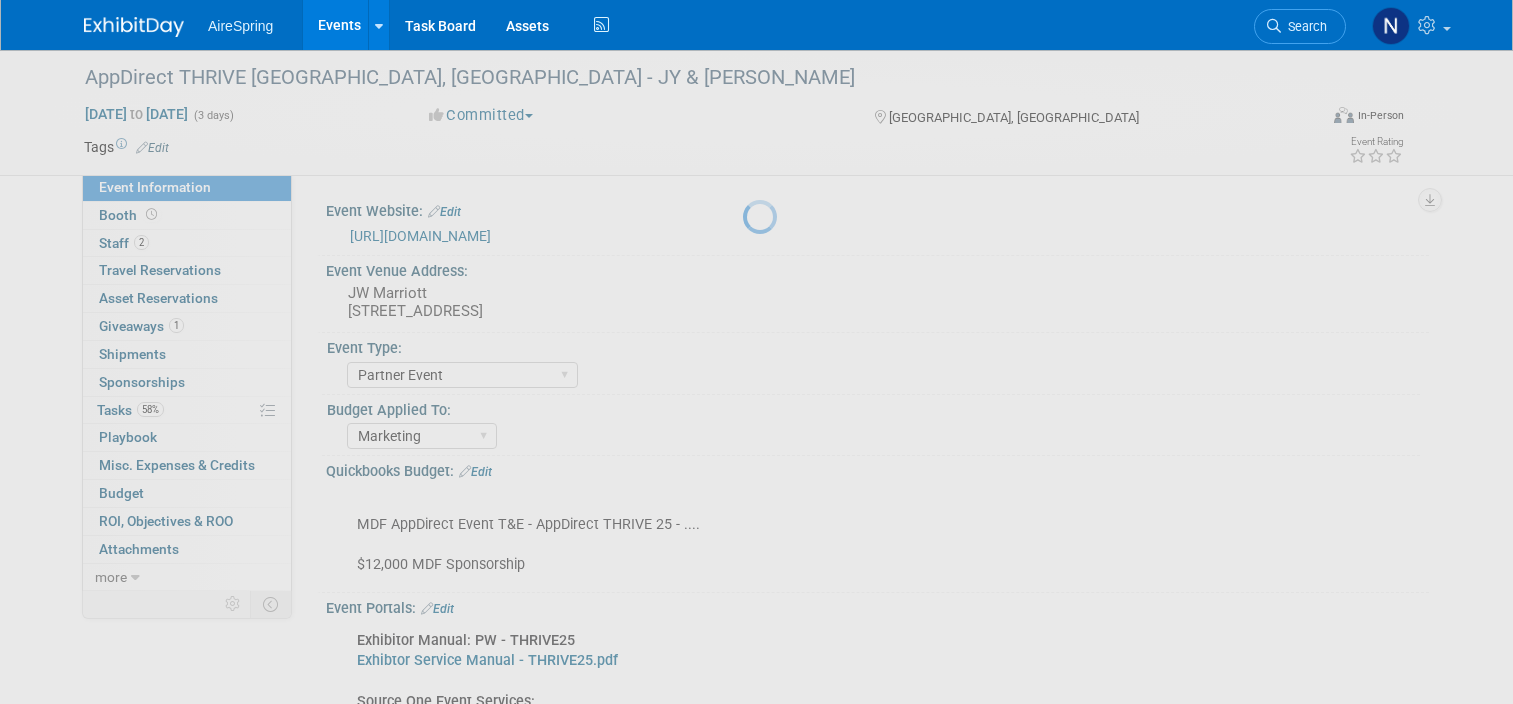 select on "Partner Event" 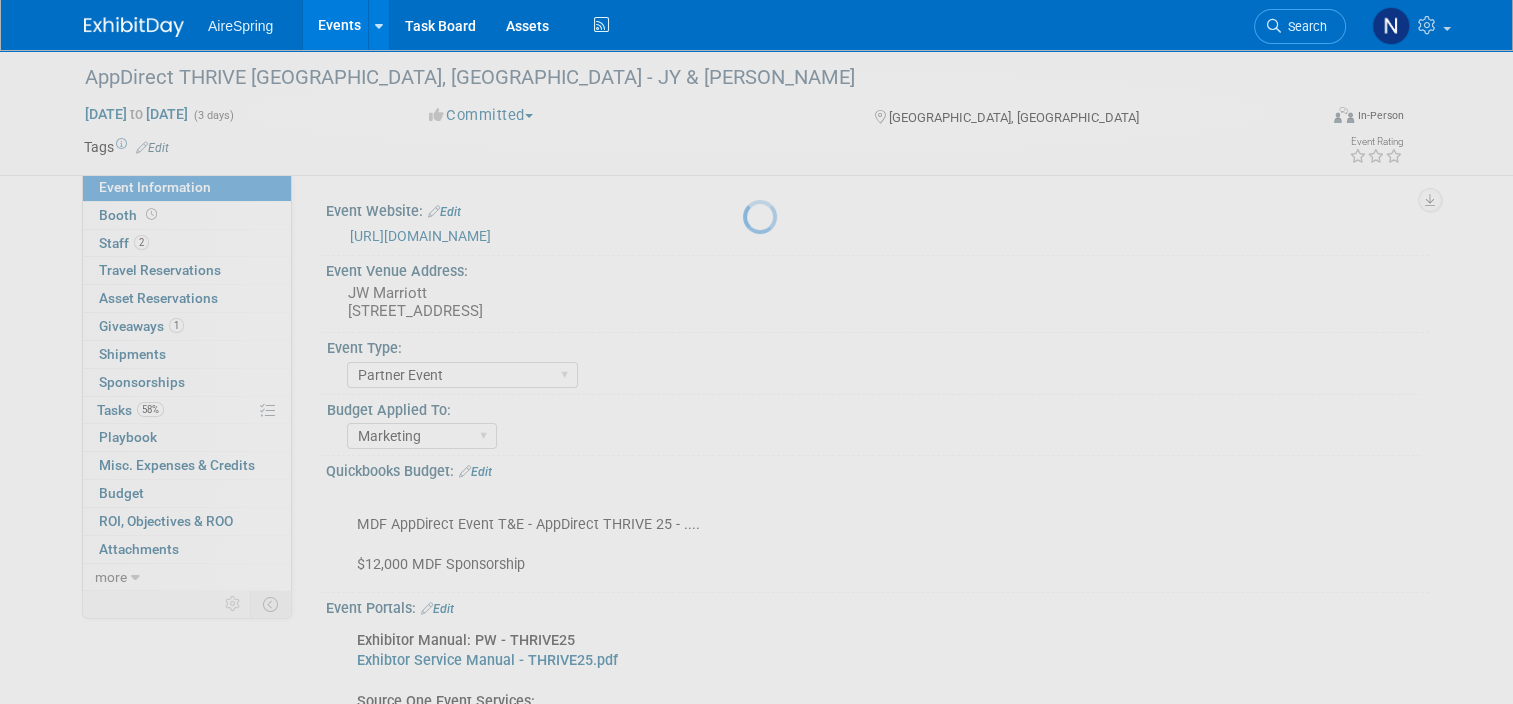 scroll, scrollTop: 0, scrollLeft: 0, axis: both 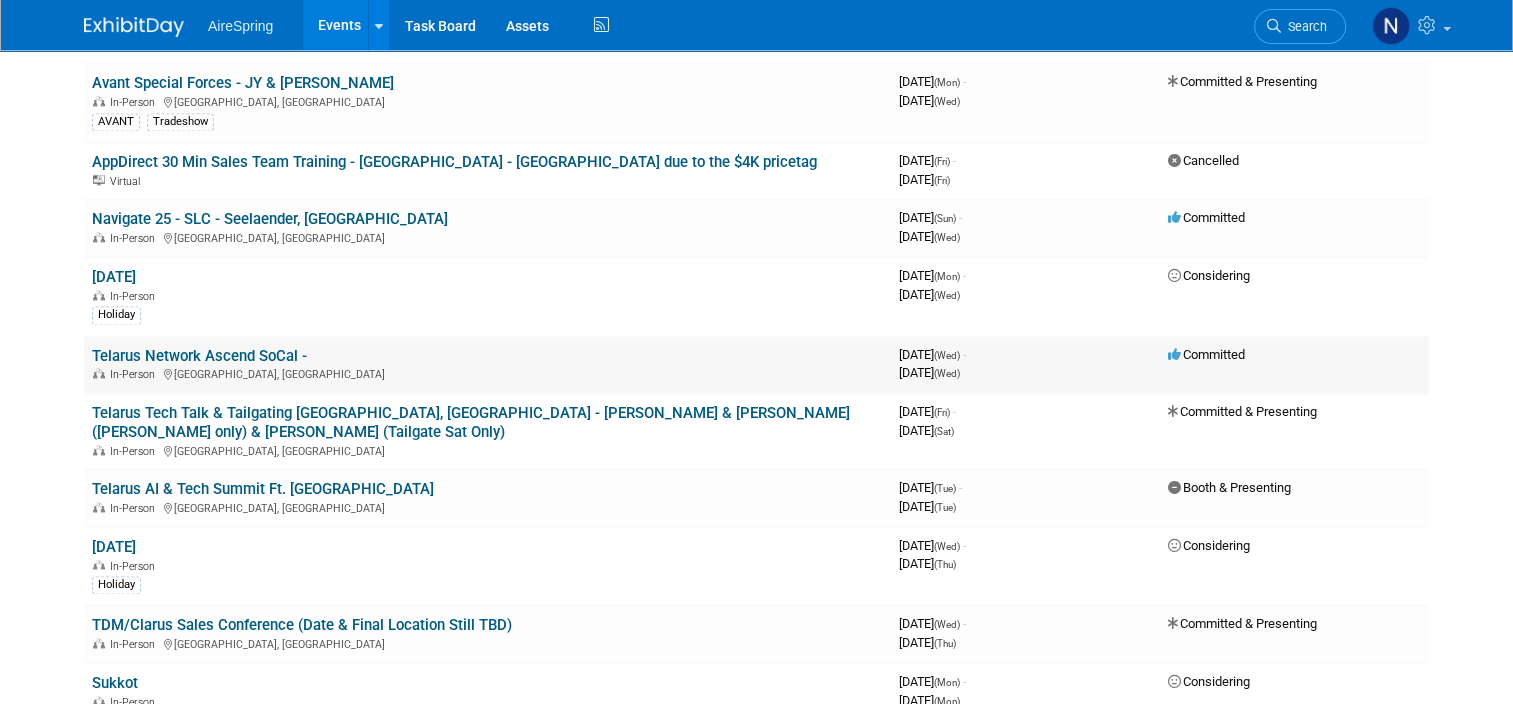 click on "Telarus Network Ascend SoCal -" at bounding box center (199, 356) 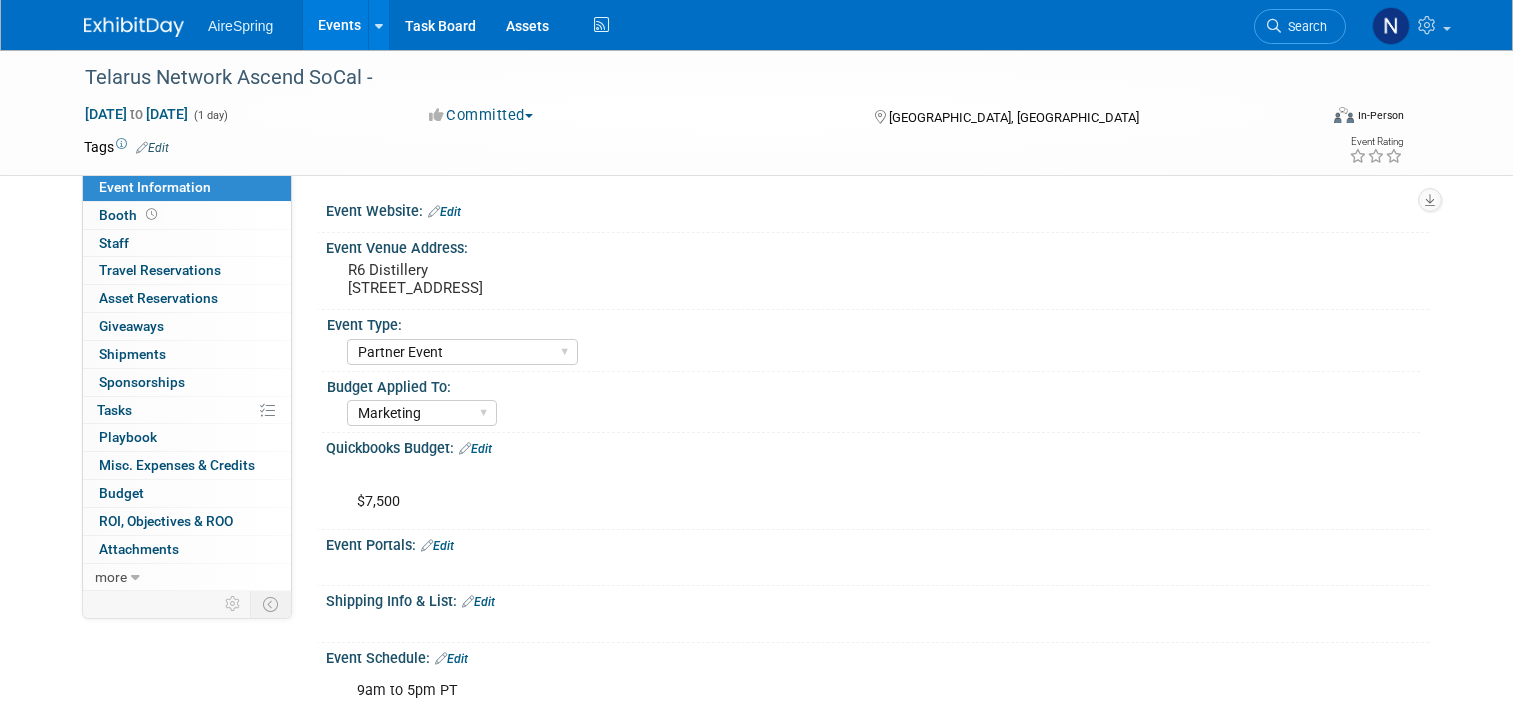 select on "Partner Event" 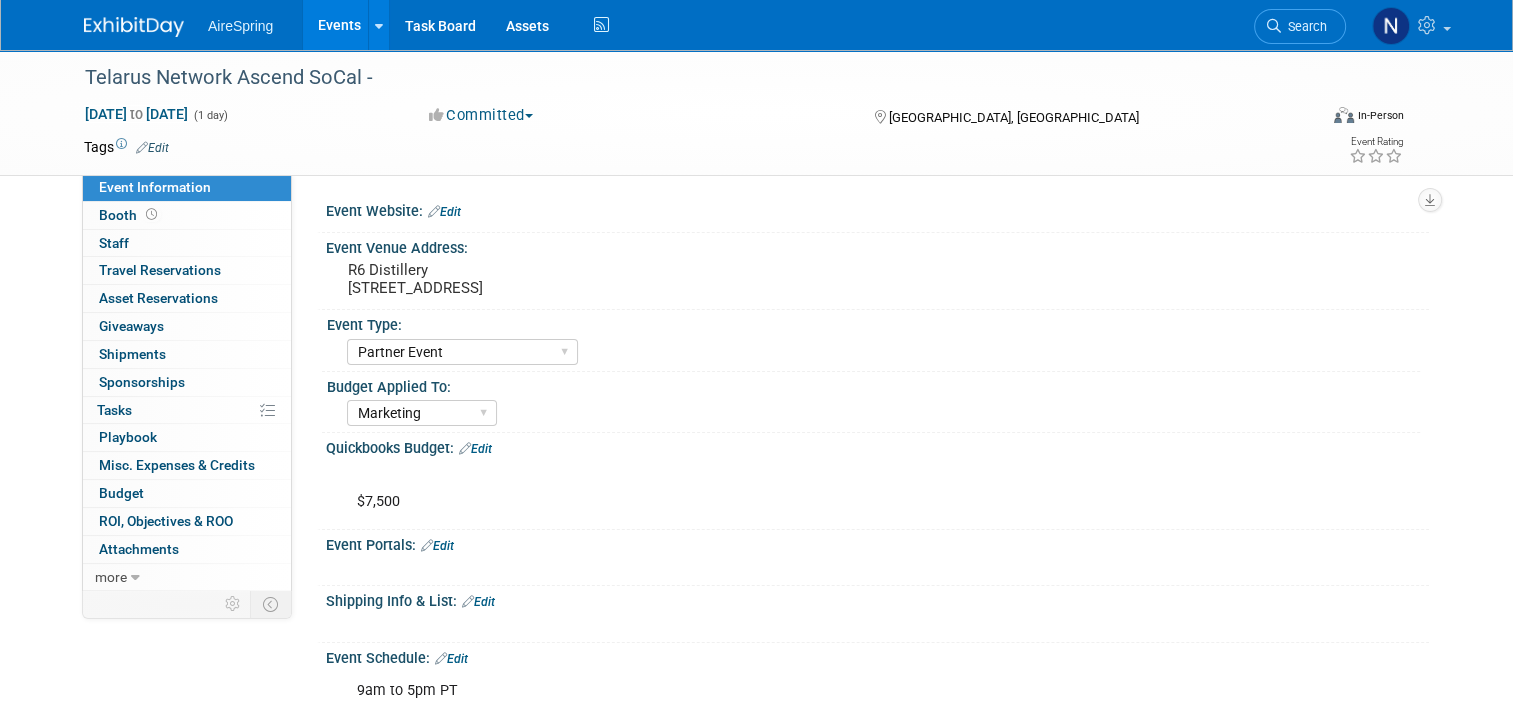 scroll, scrollTop: 0, scrollLeft: 0, axis: both 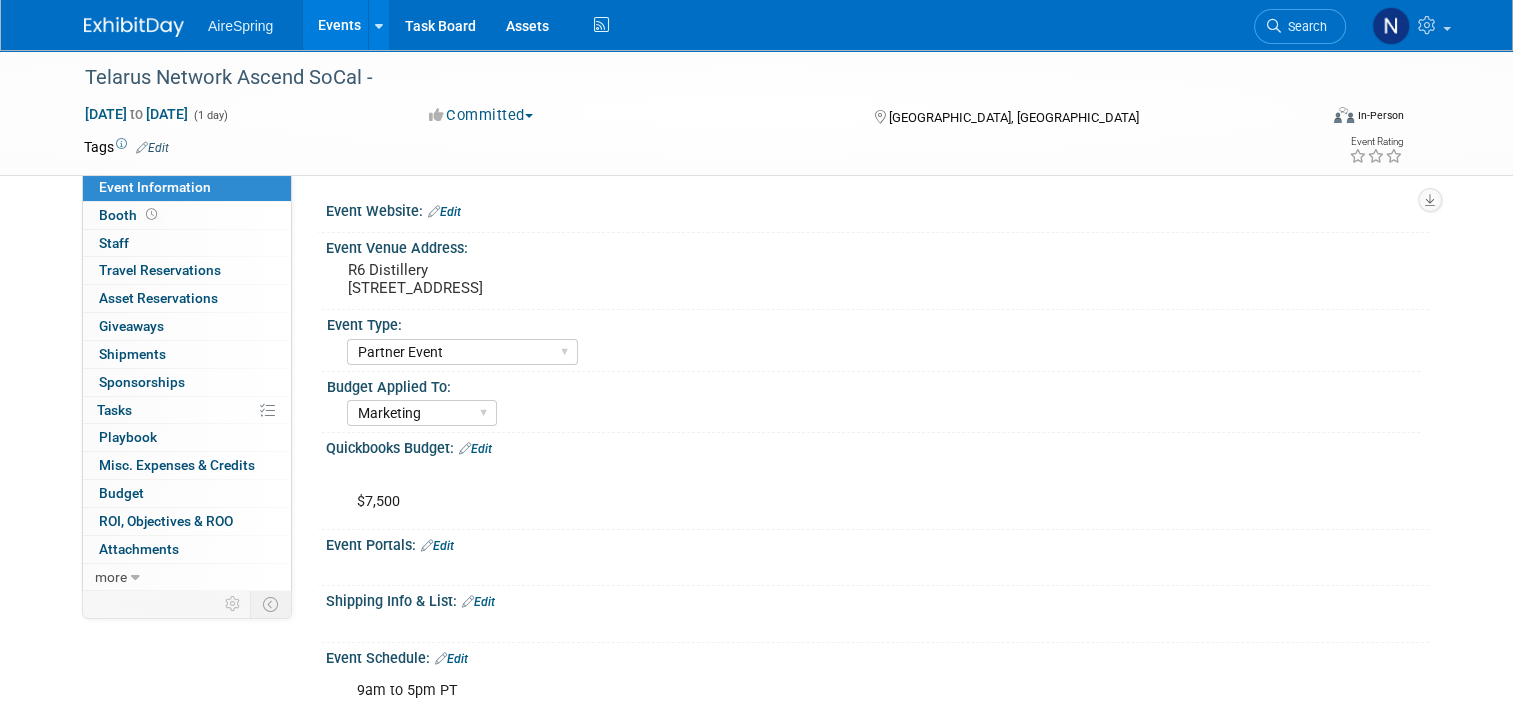 click on "Events" at bounding box center (339, 25) 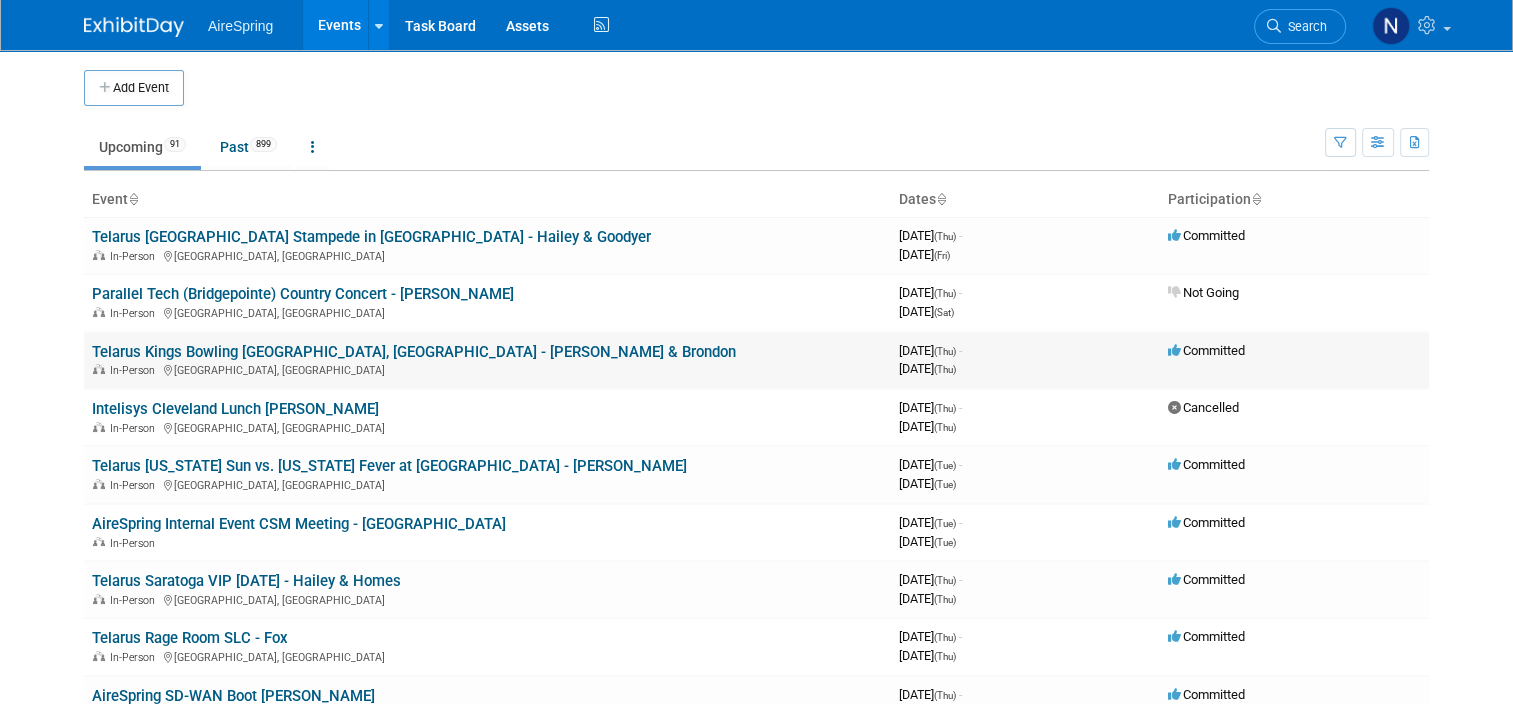 scroll, scrollTop: 600, scrollLeft: 0, axis: vertical 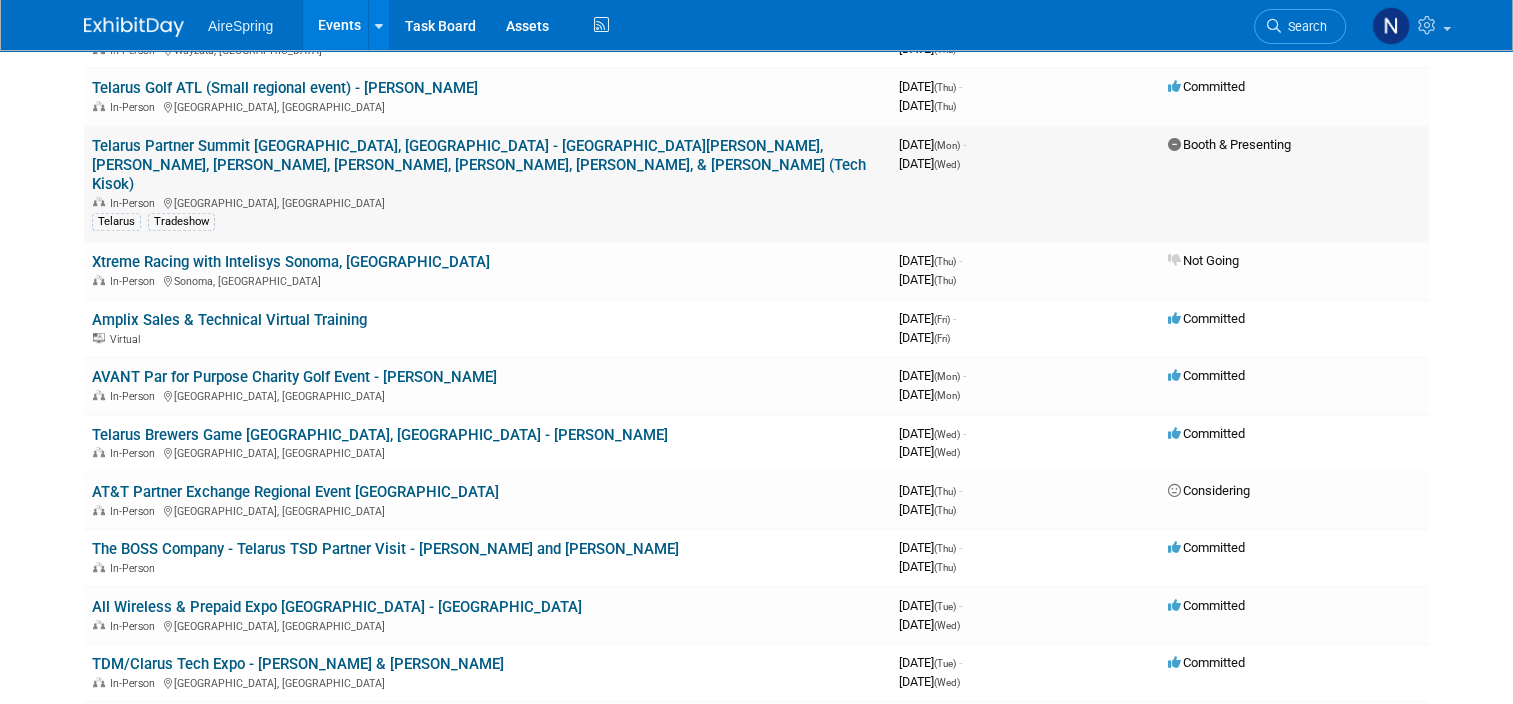 click on "Telarus Partner Summit Anaheim, CA - Hailey, JY, Lomond, Krebs, Curtis, Michael, Gabe, Fox, & Sigmon (Tech Kisok)" at bounding box center (479, 165) 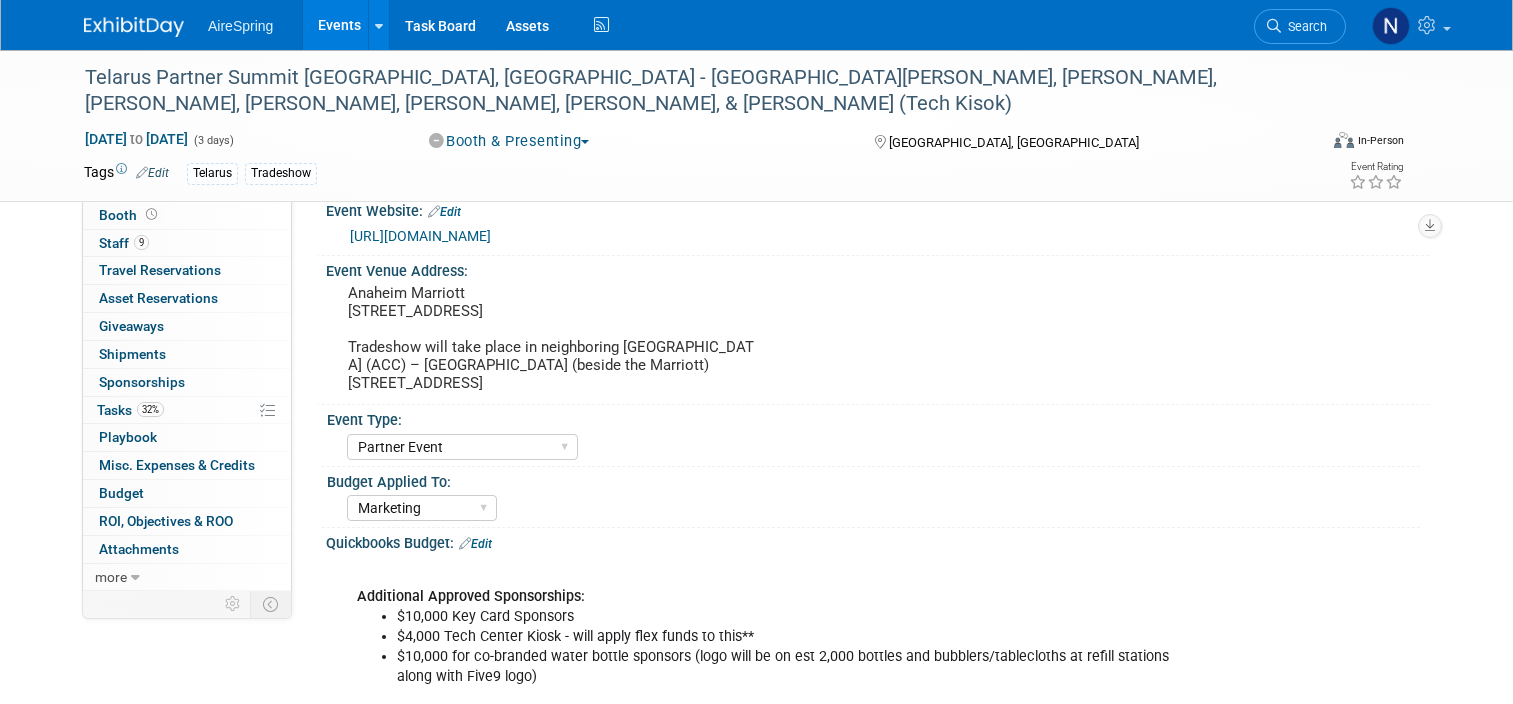select on "Partner Event" 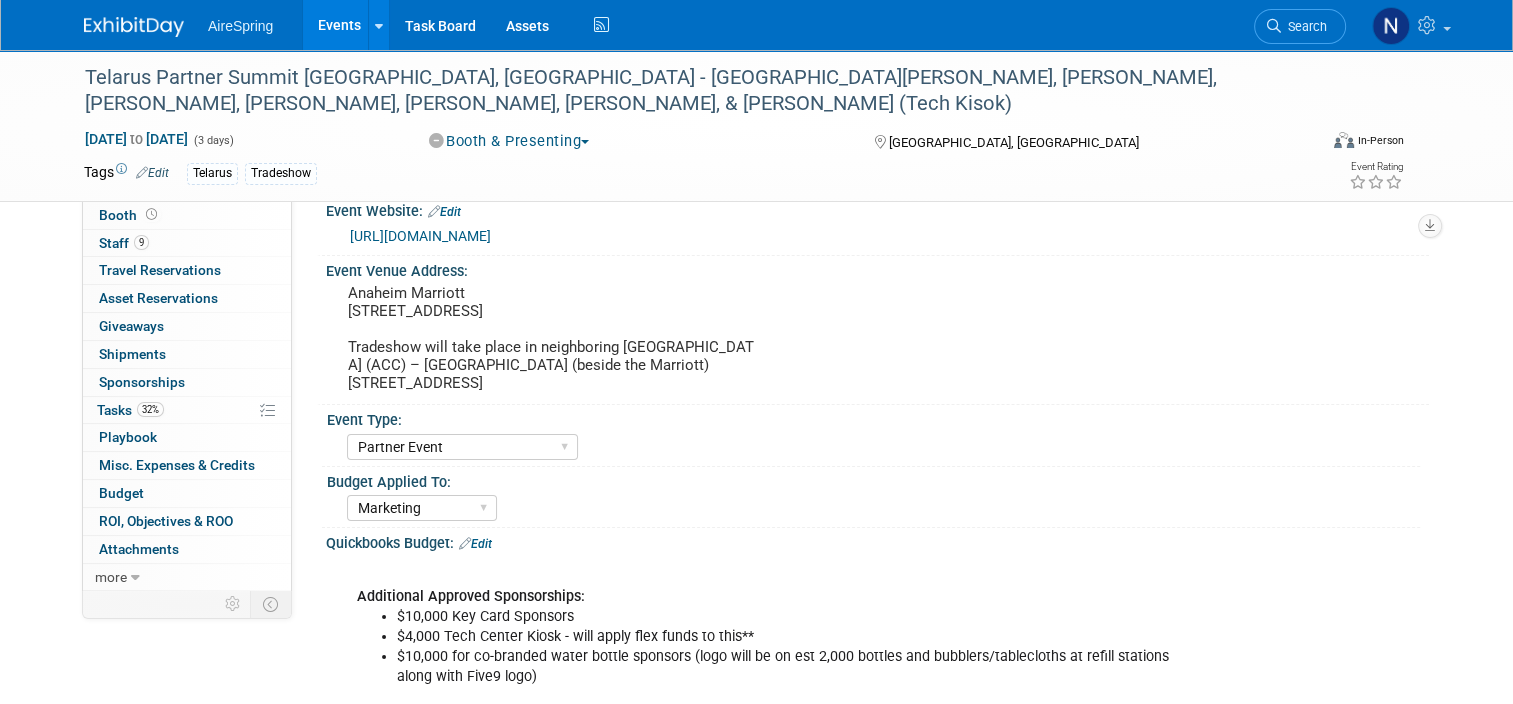scroll, scrollTop: 0, scrollLeft: 0, axis: both 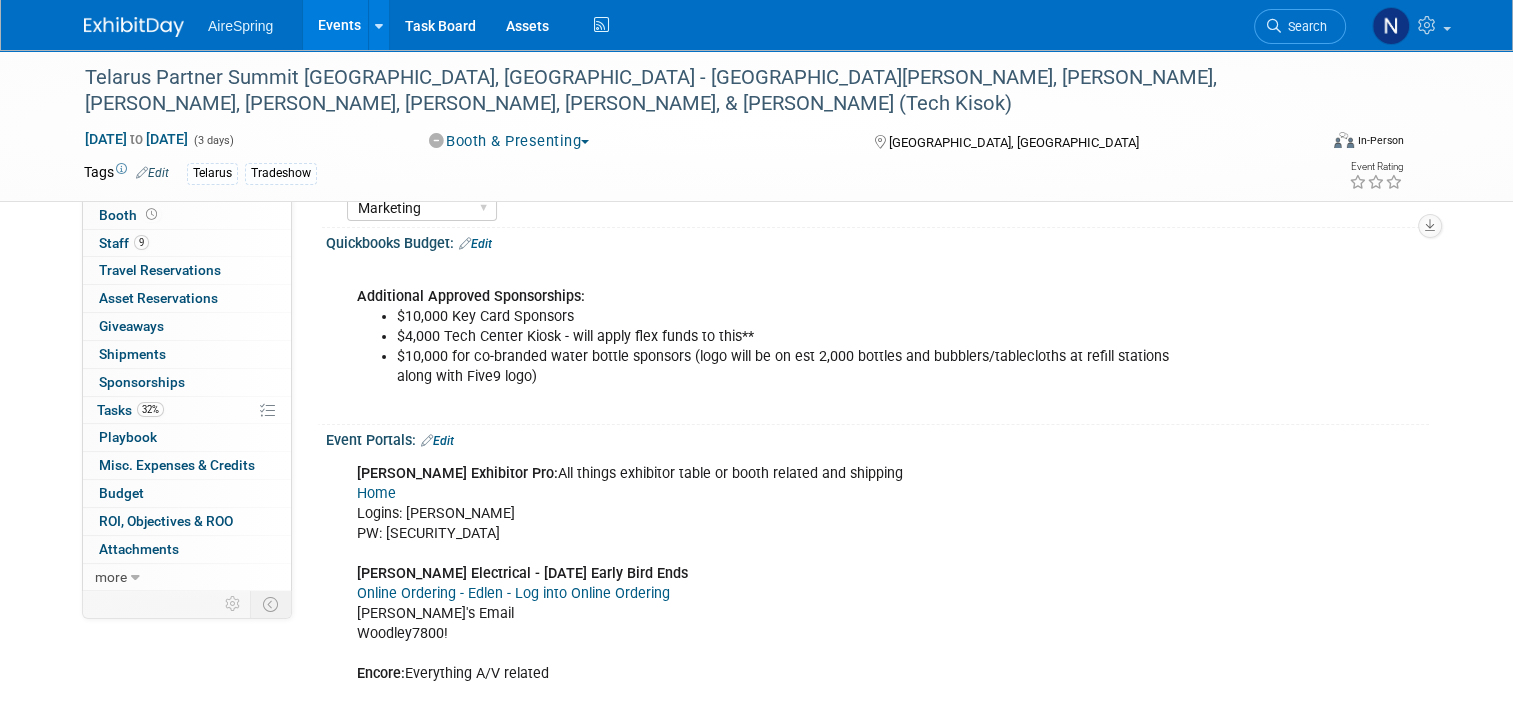 click on "Shepard Exhibitor Pro:" at bounding box center [457, 473] 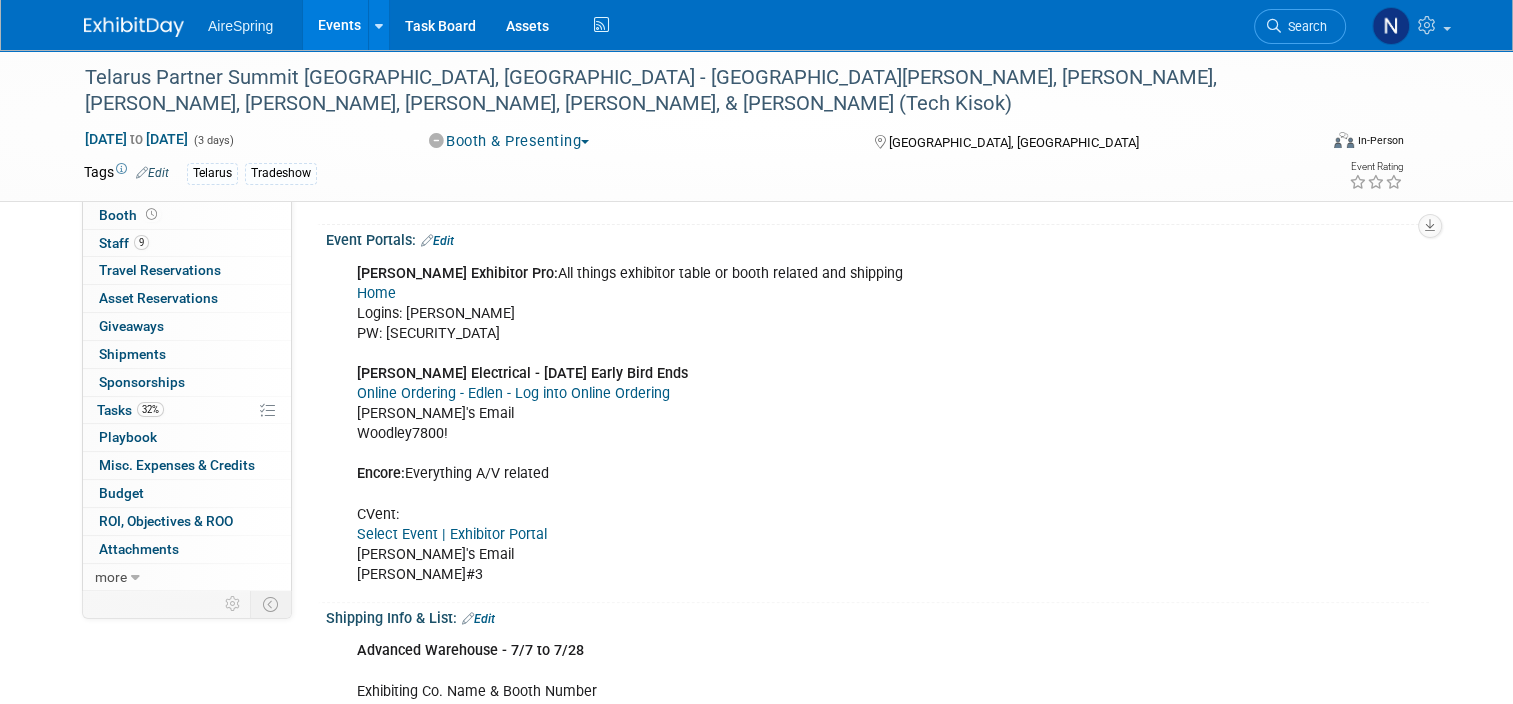 click on "Online Ordering - Edlen - Log into Online Ordering" at bounding box center (513, 393) 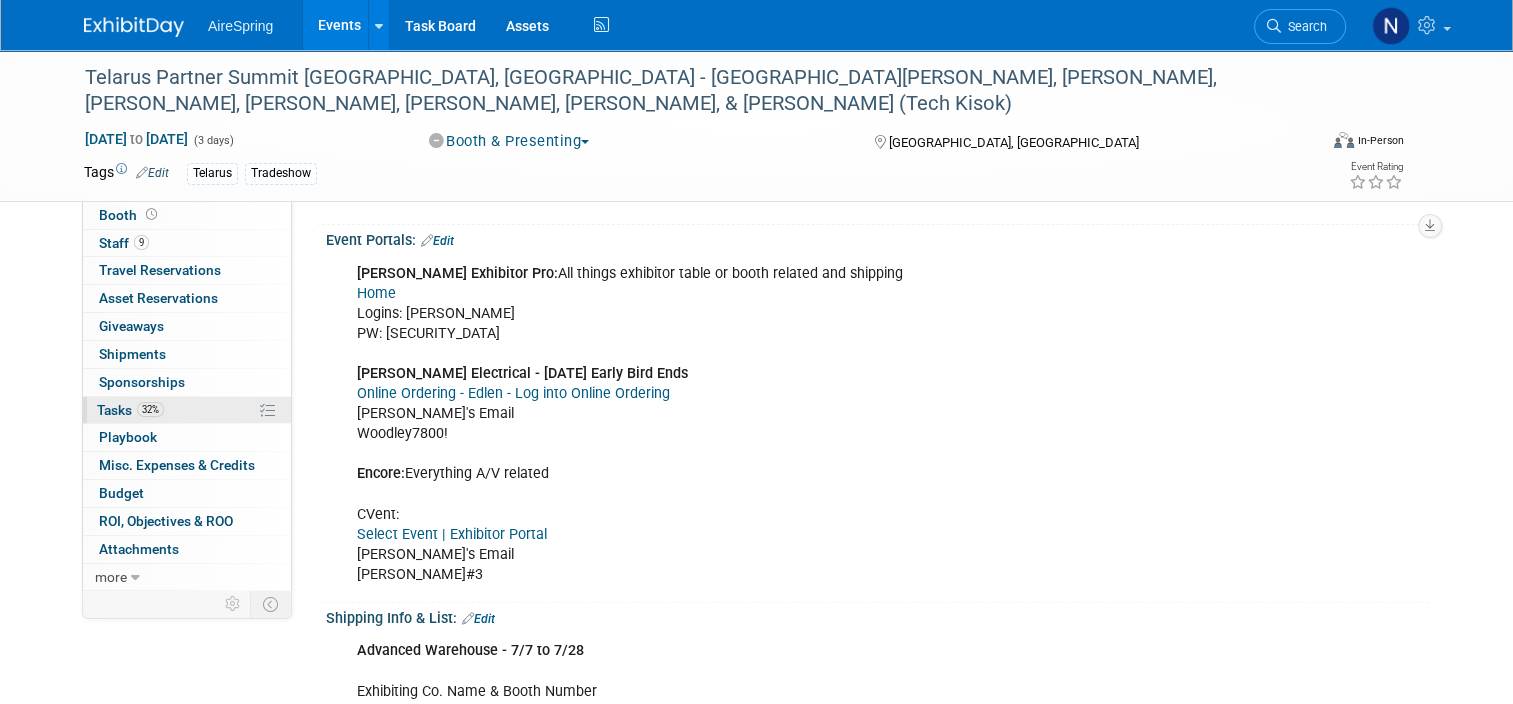 click on "32%
Tasks 32%" at bounding box center (187, 410) 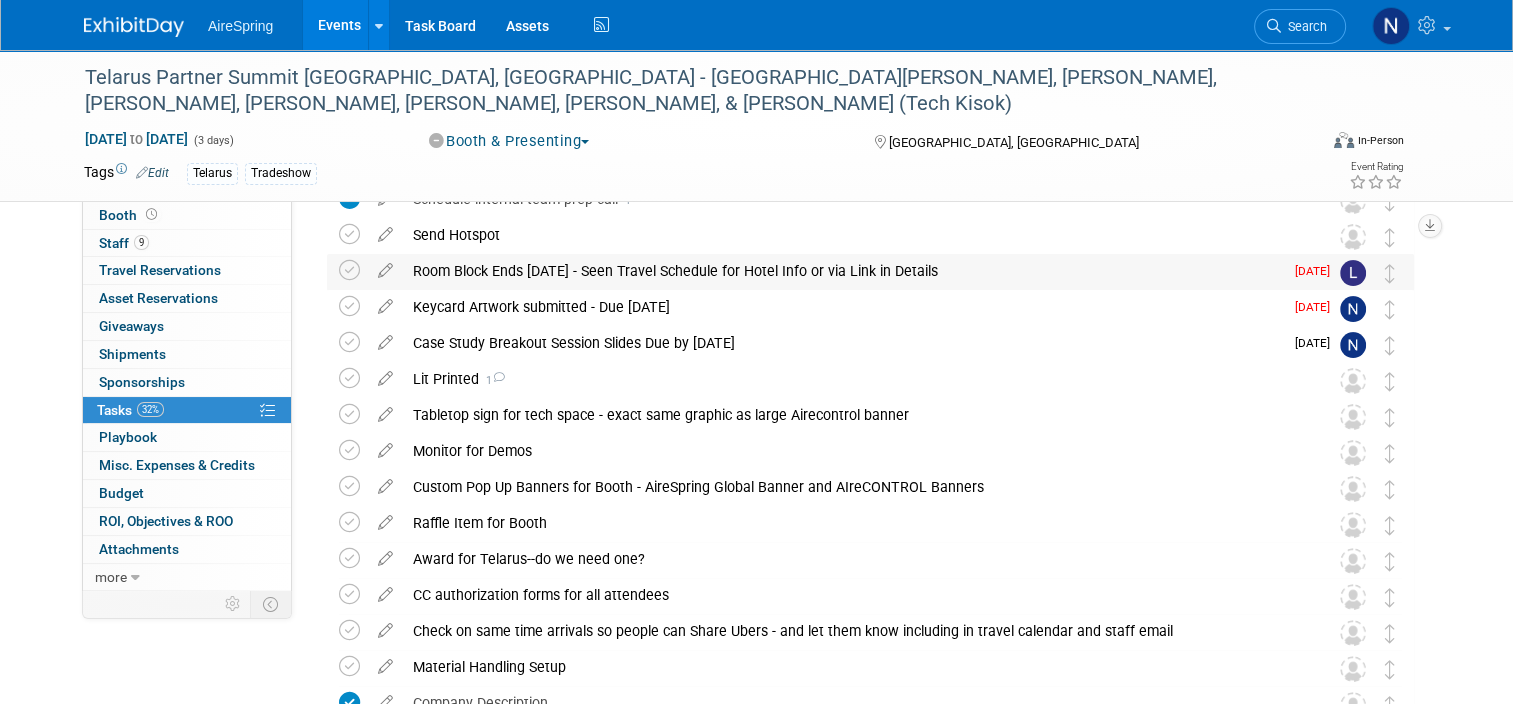 scroll, scrollTop: 600, scrollLeft: 0, axis: vertical 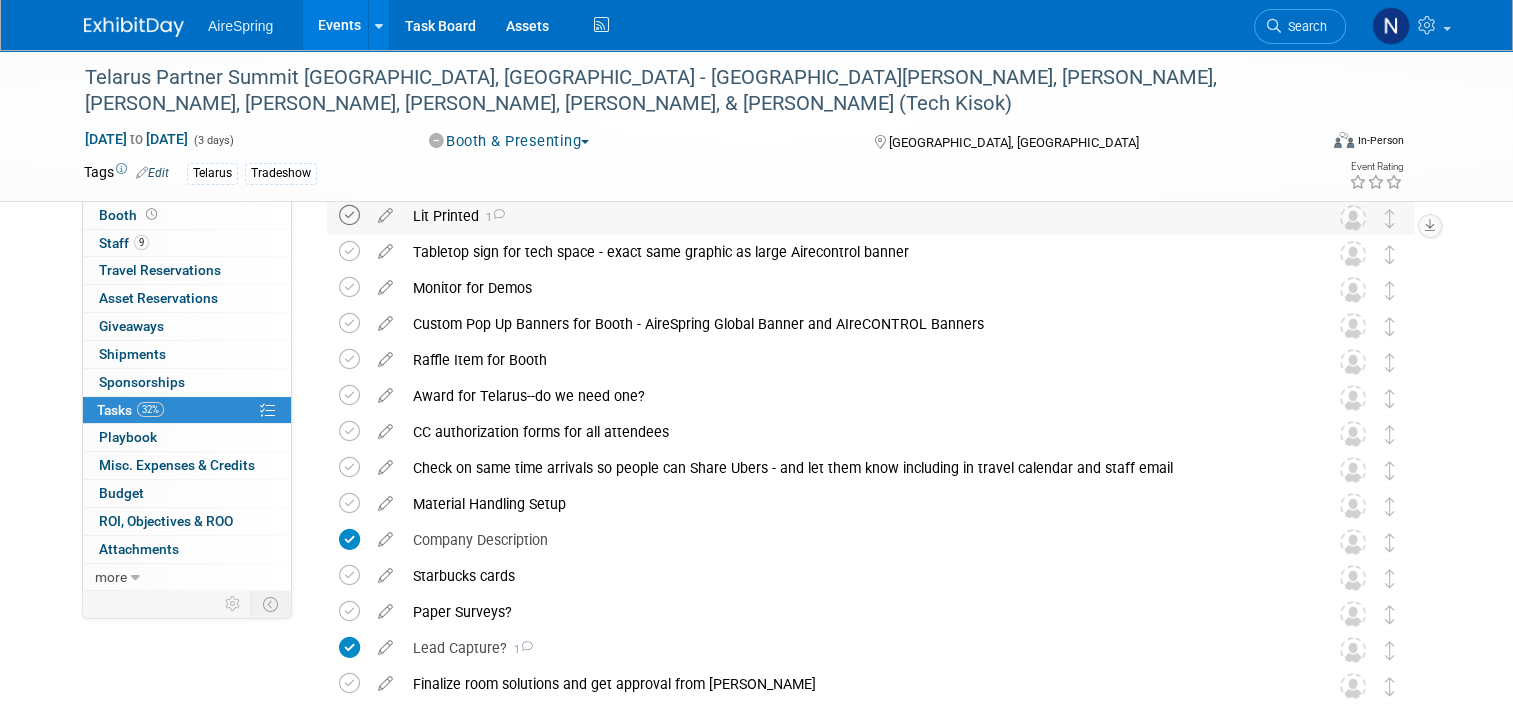 click at bounding box center [349, 215] 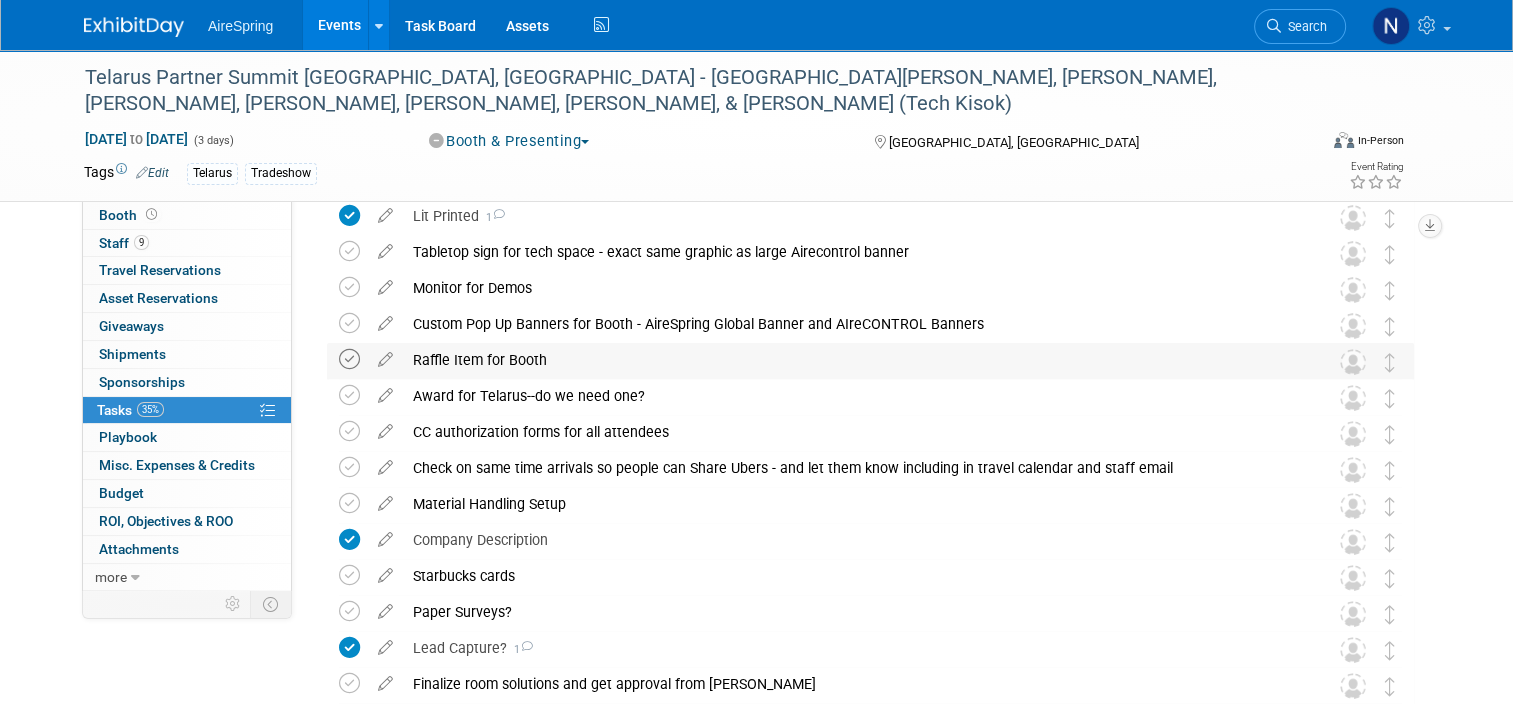 click at bounding box center [349, 359] 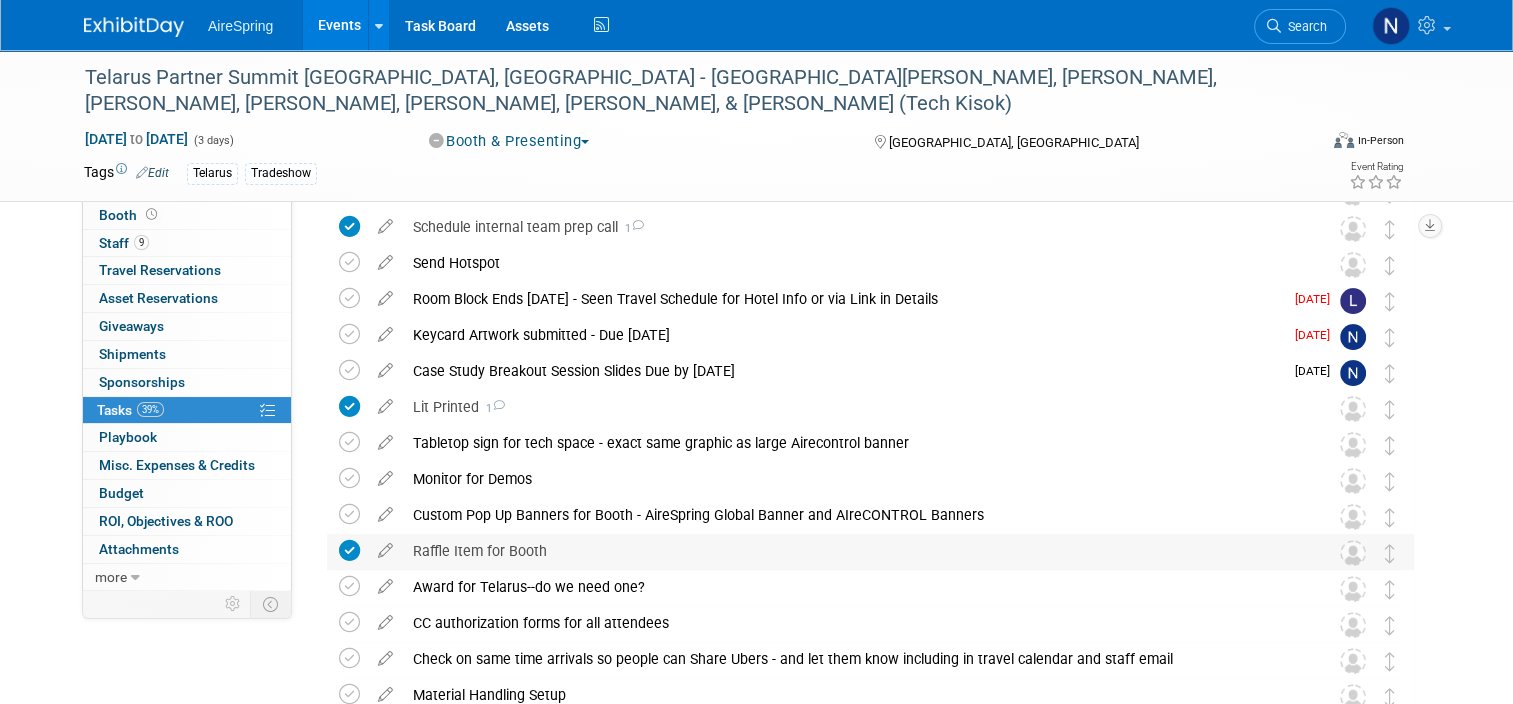 scroll, scrollTop: 400, scrollLeft: 0, axis: vertical 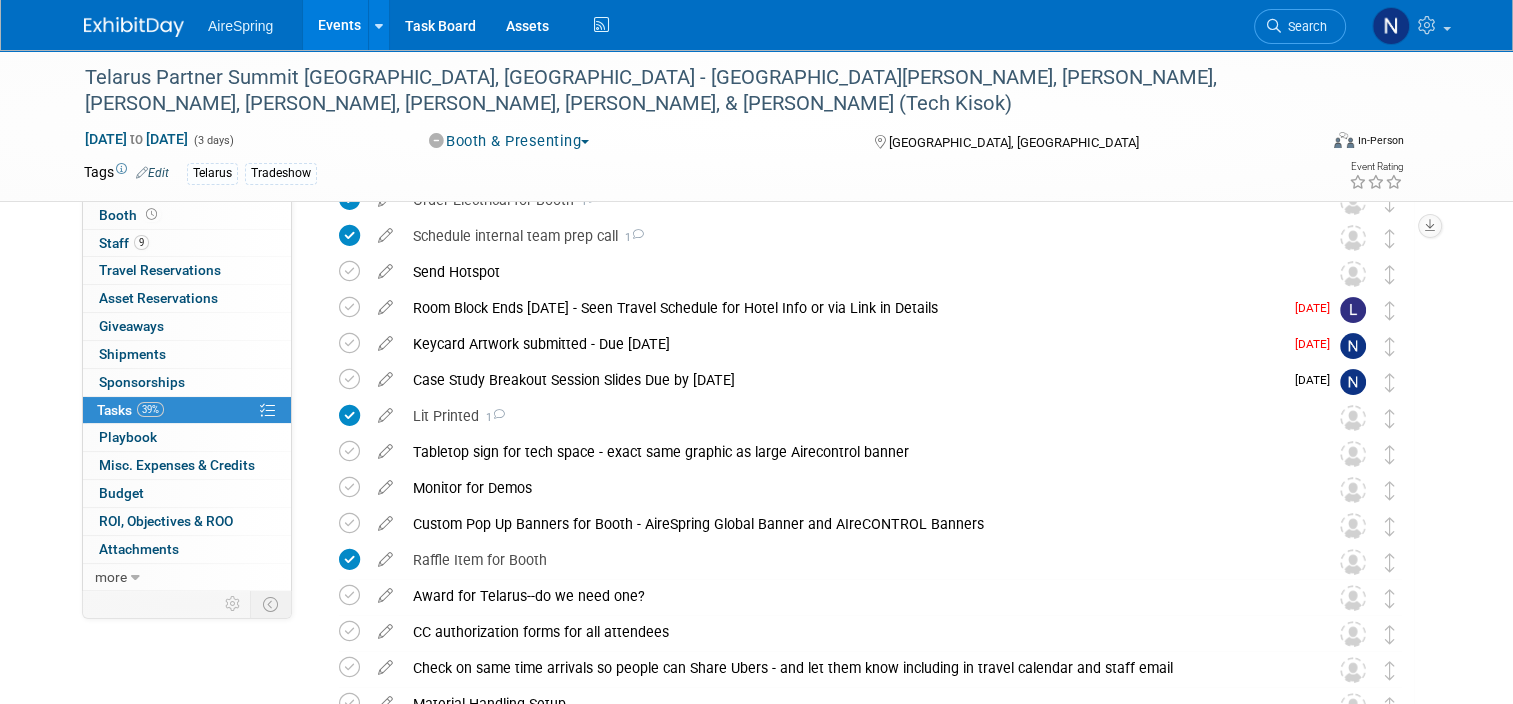 click on "Events" at bounding box center [339, 25] 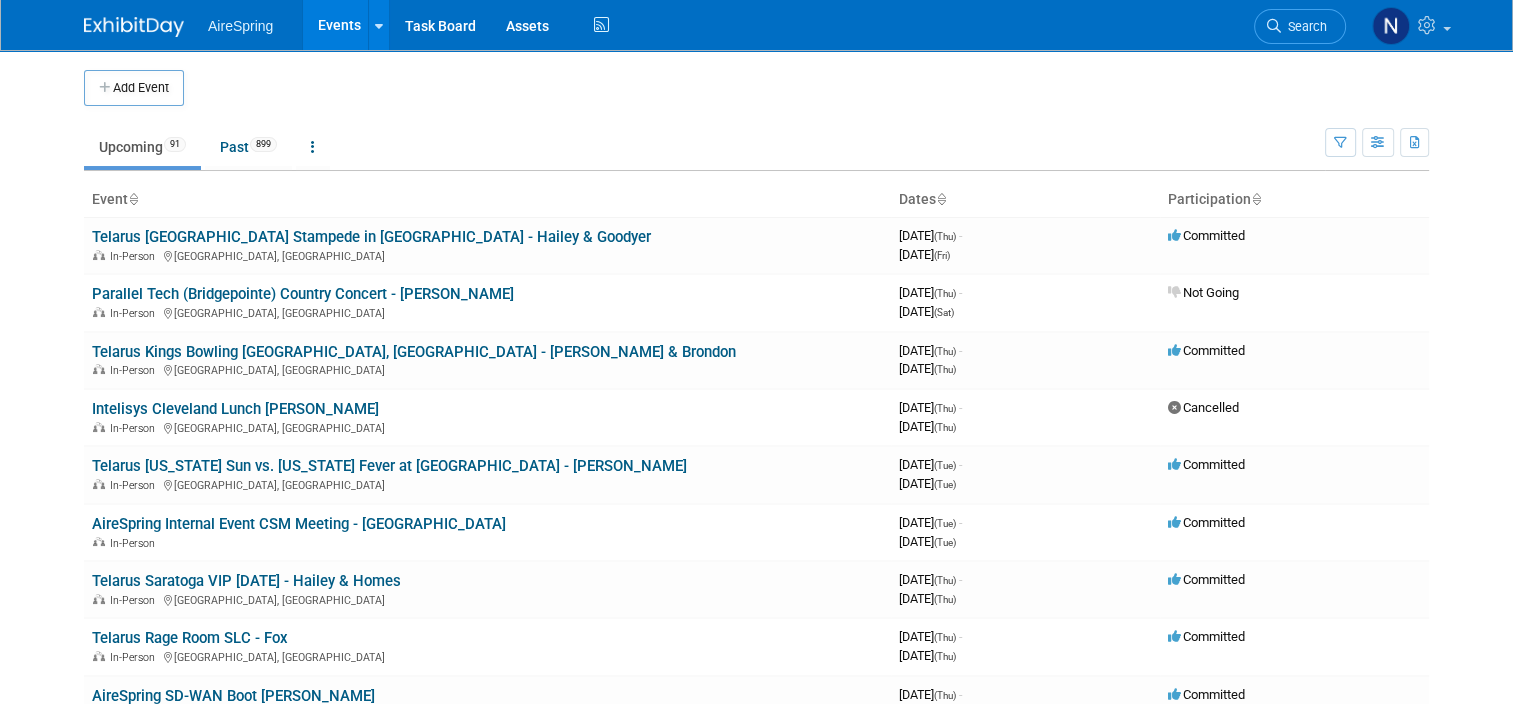 scroll, scrollTop: 600, scrollLeft: 0, axis: vertical 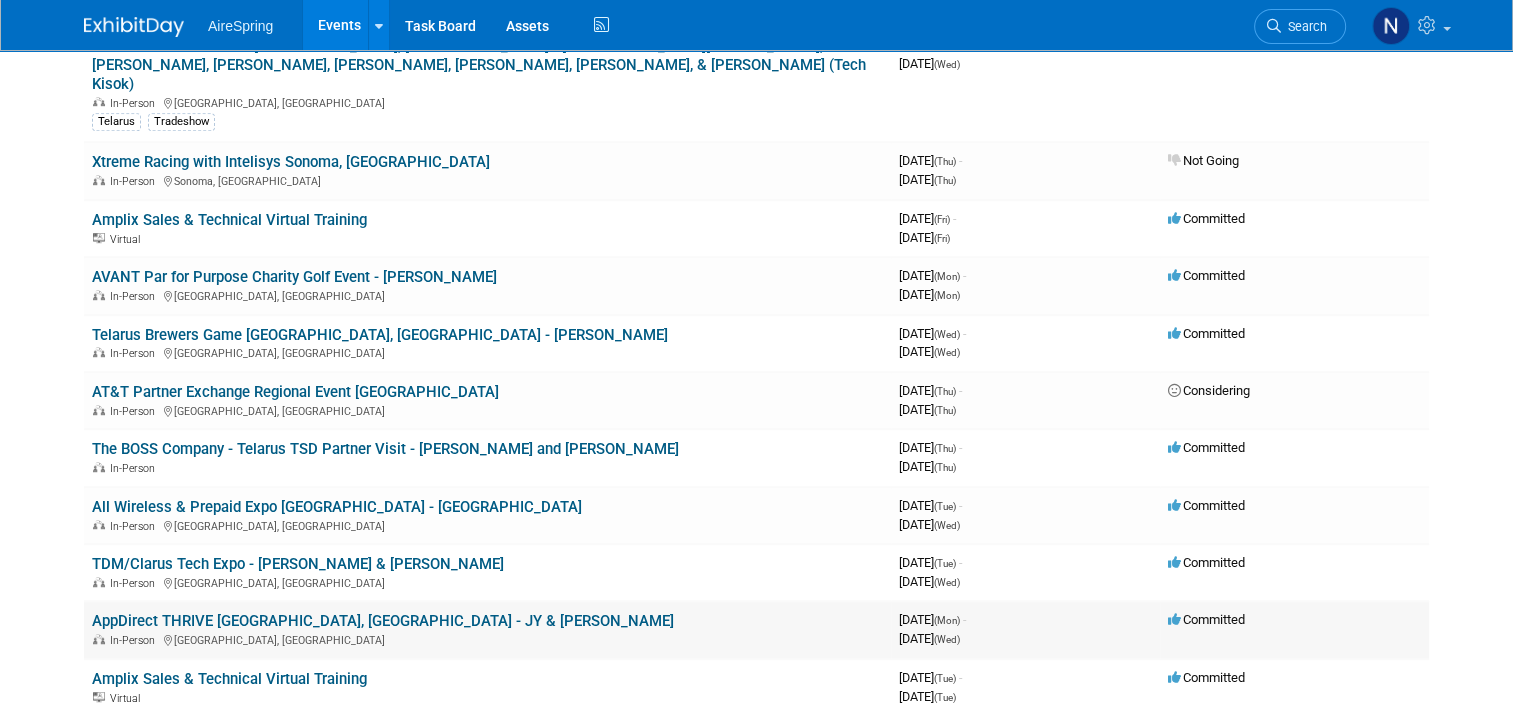 click on "AppDirect THRIVE [GEOGRAPHIC_DATA], [GEOGRAPHIC_DATA] - JY & [PERSON_NAME]" at bounding box center (383, 621) 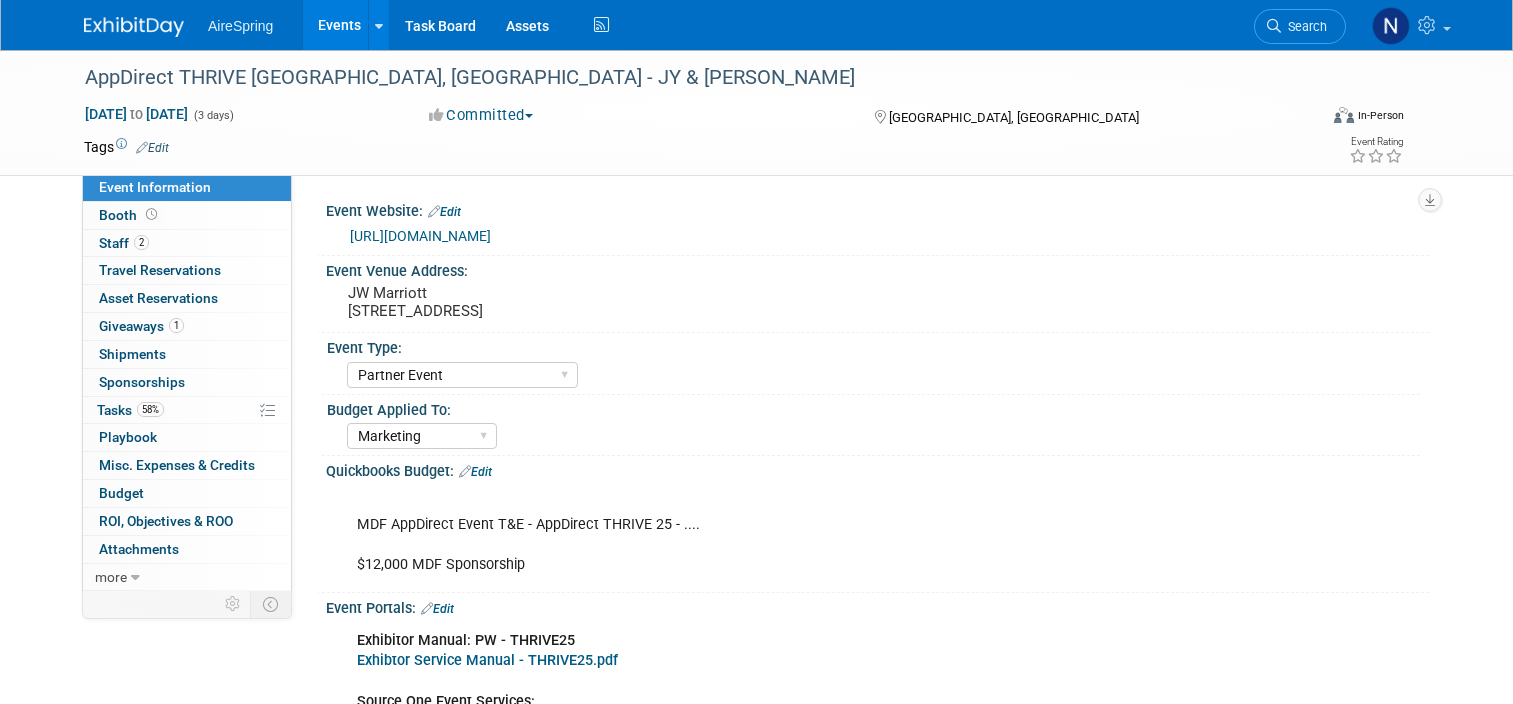 select on "Partner Event" 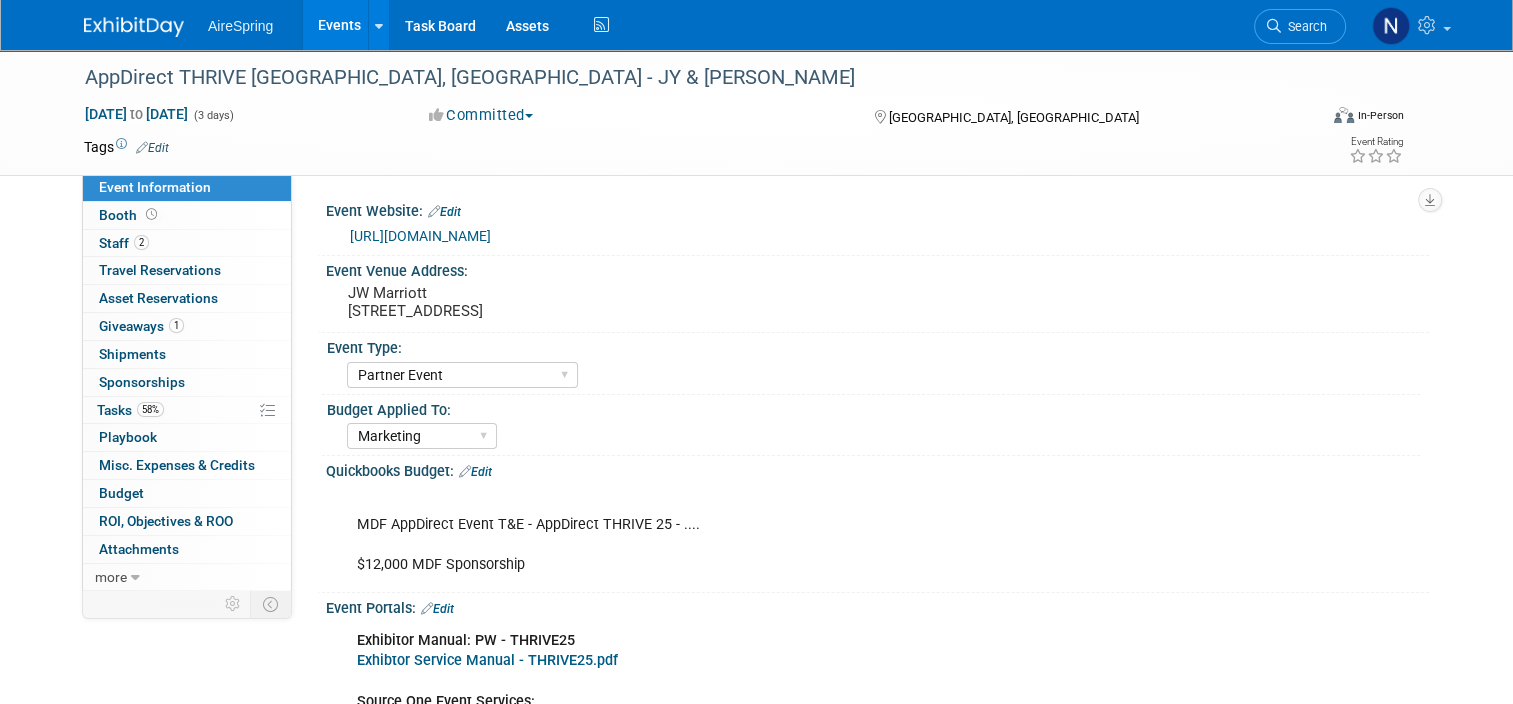 scroll, scrollTop: 0, scrollLeft: 0, axis: both 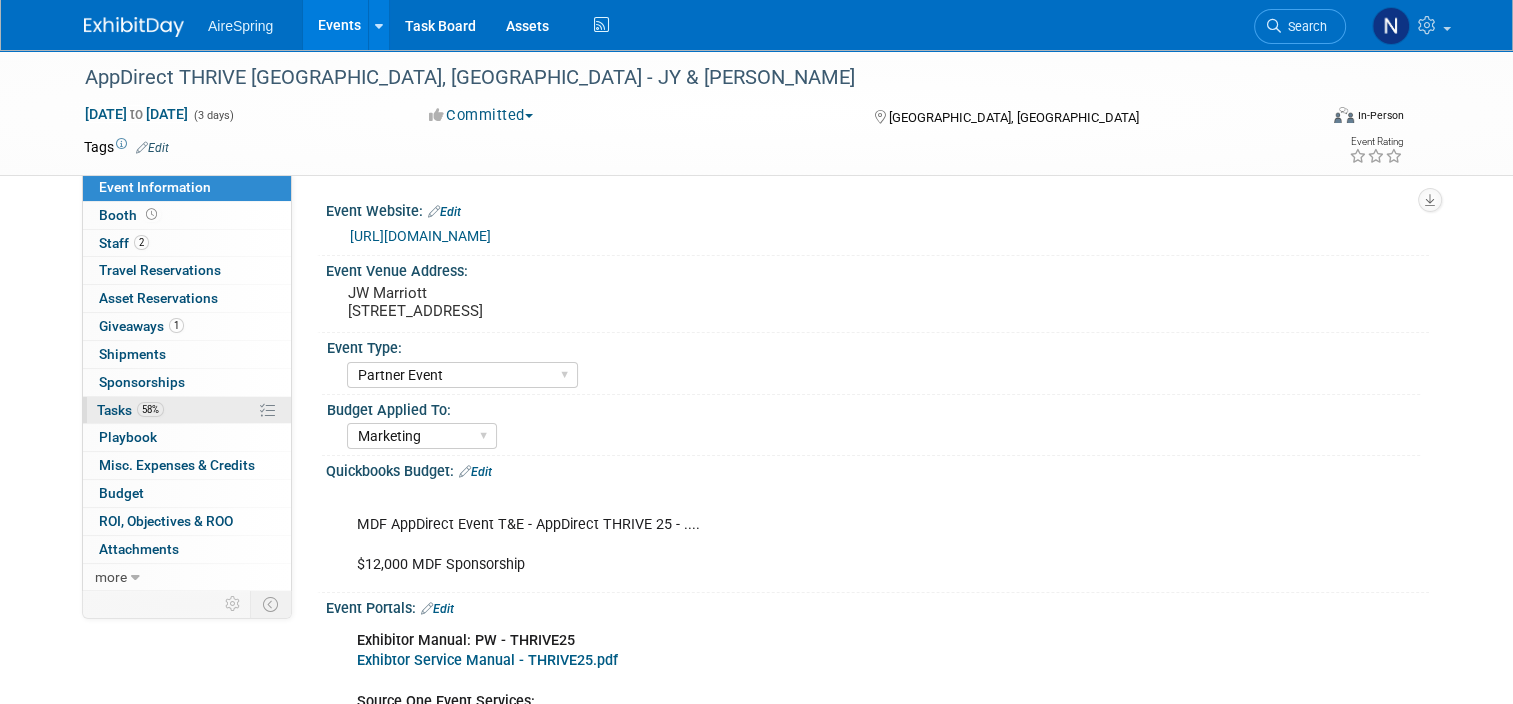 click on "58%
Tasks 58%" at bounding box center (187, 410) 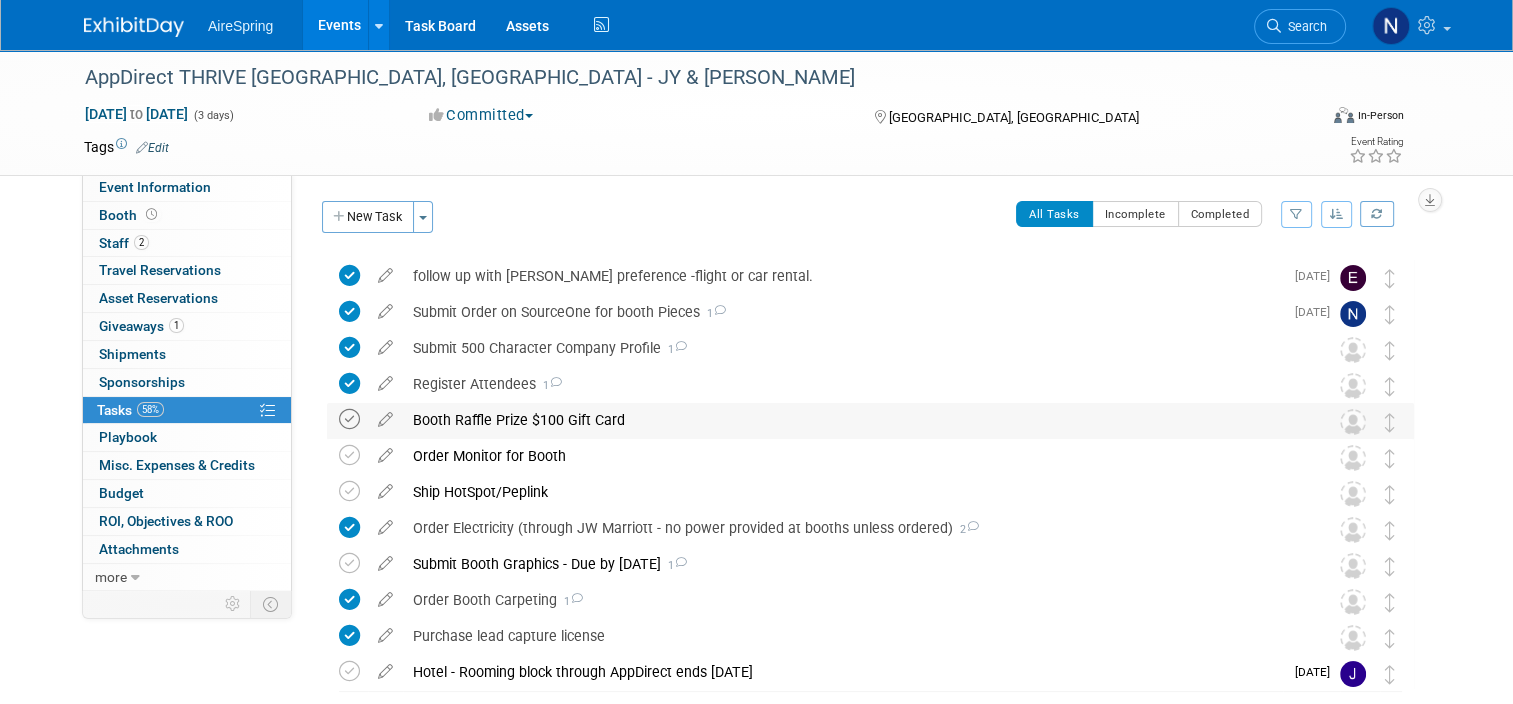 click at bounding box center [349, 419] 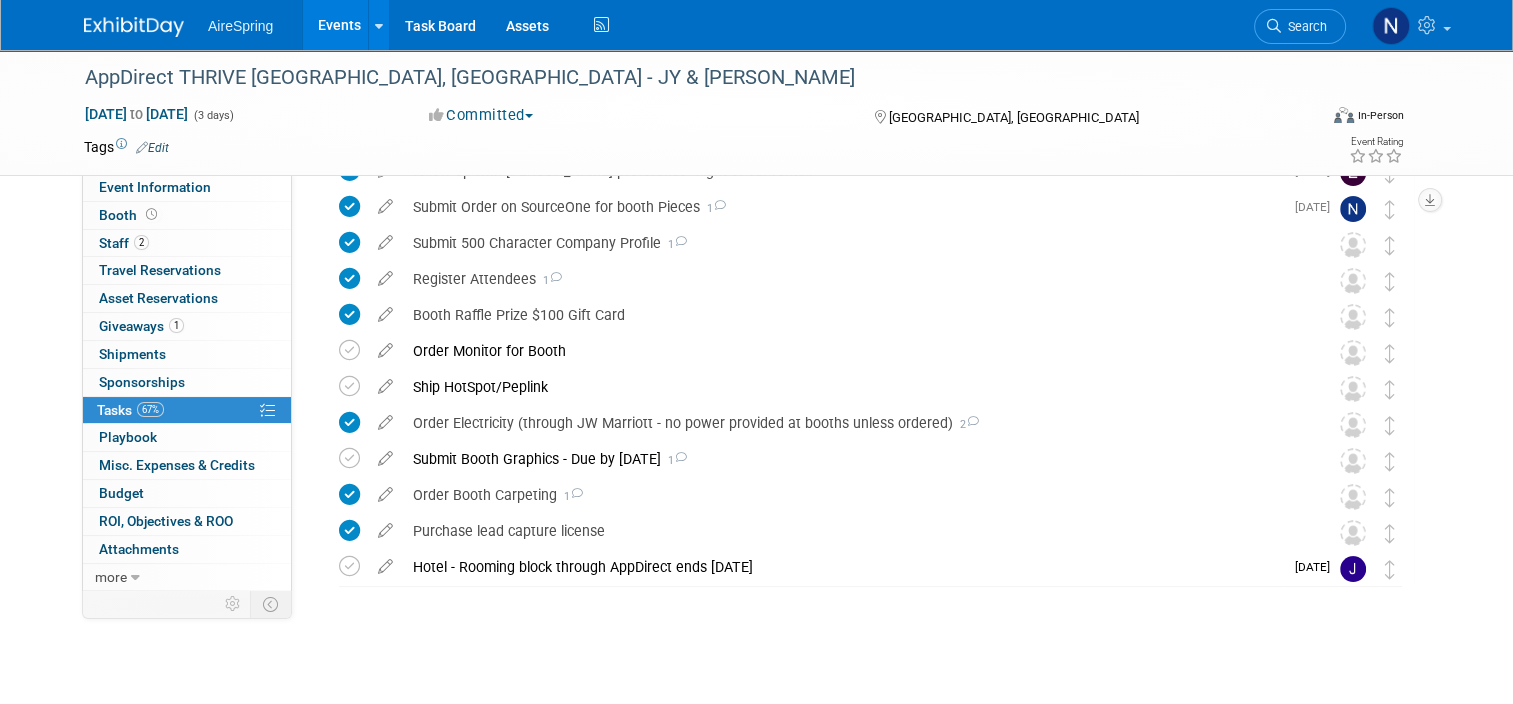 scroll, scrollTop: 108, scrollLeft: 0, axis: vertical 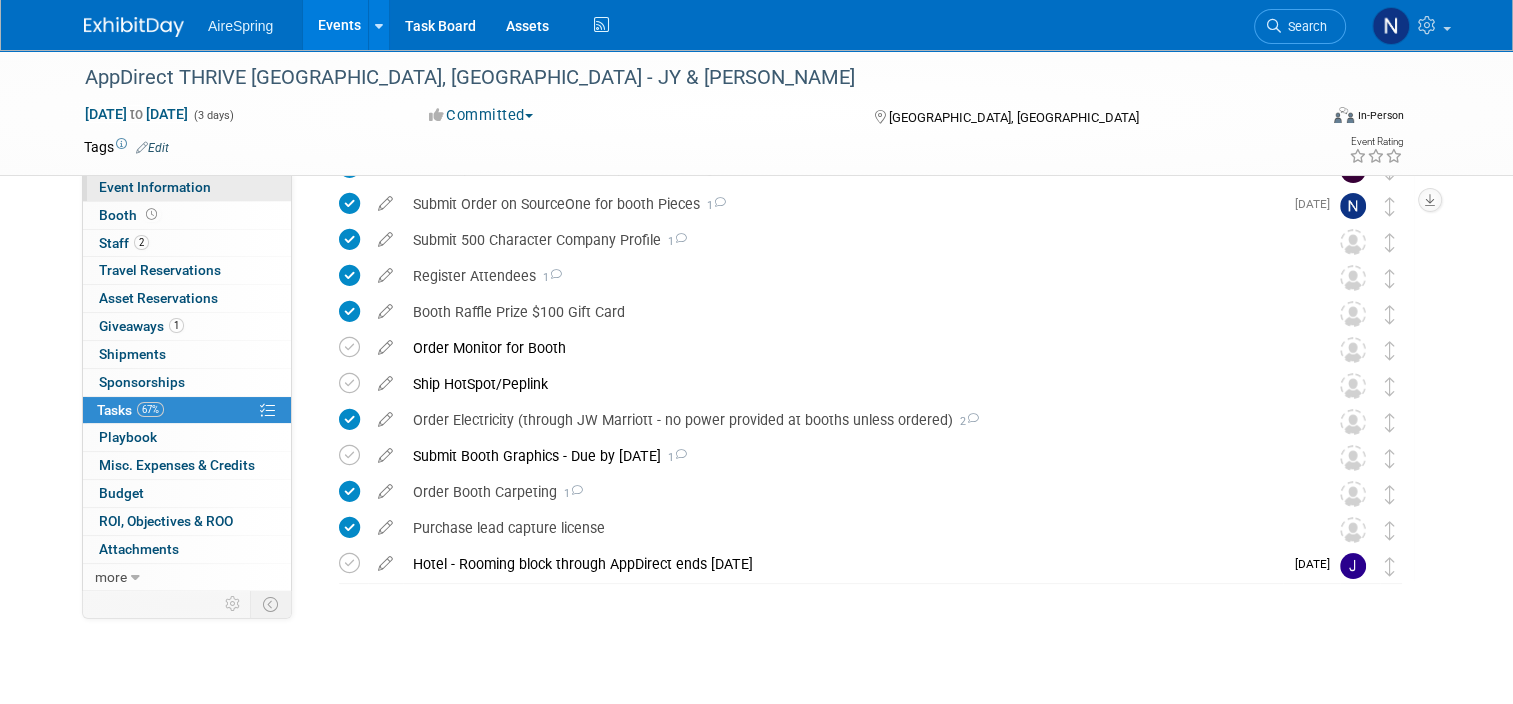 click on "Event Information" at bounding box center [187, 187] 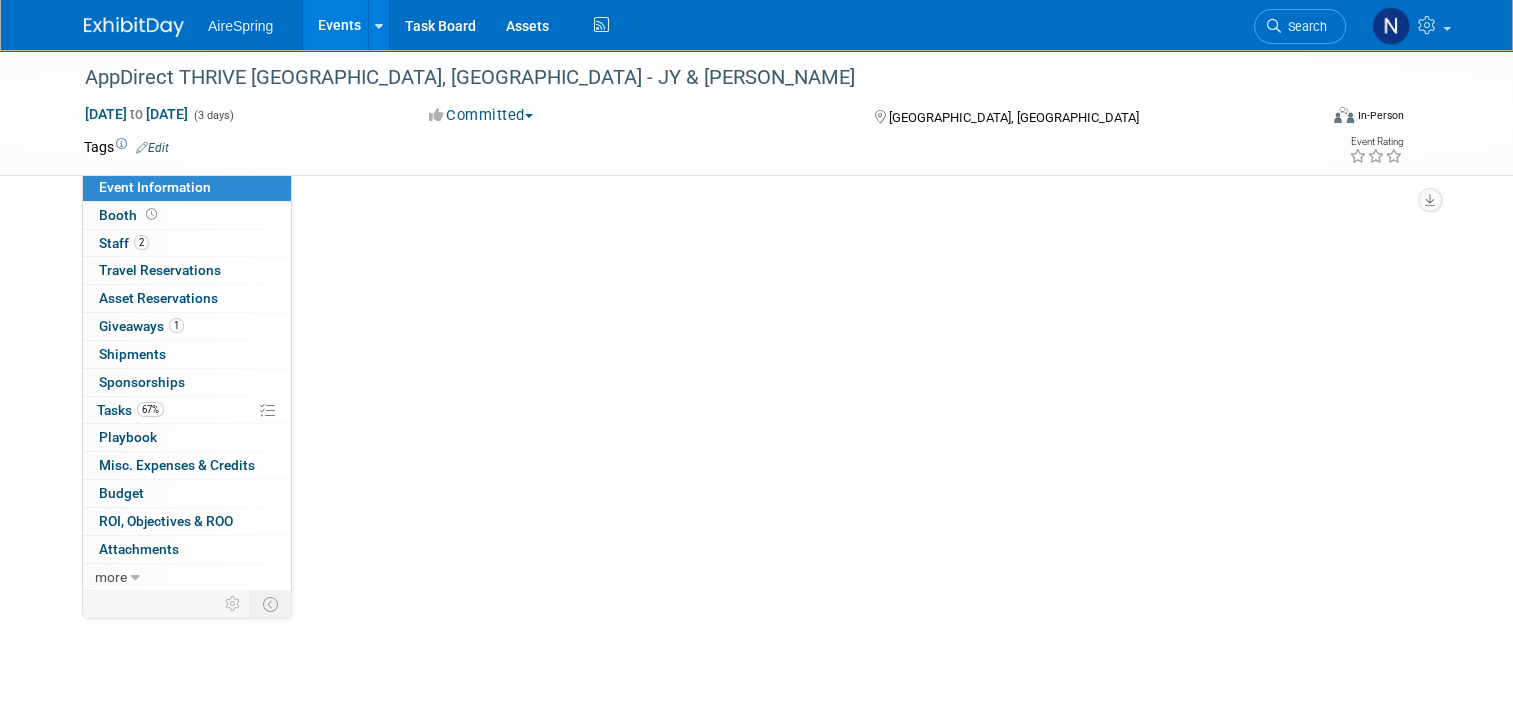 select on "Partner Event" 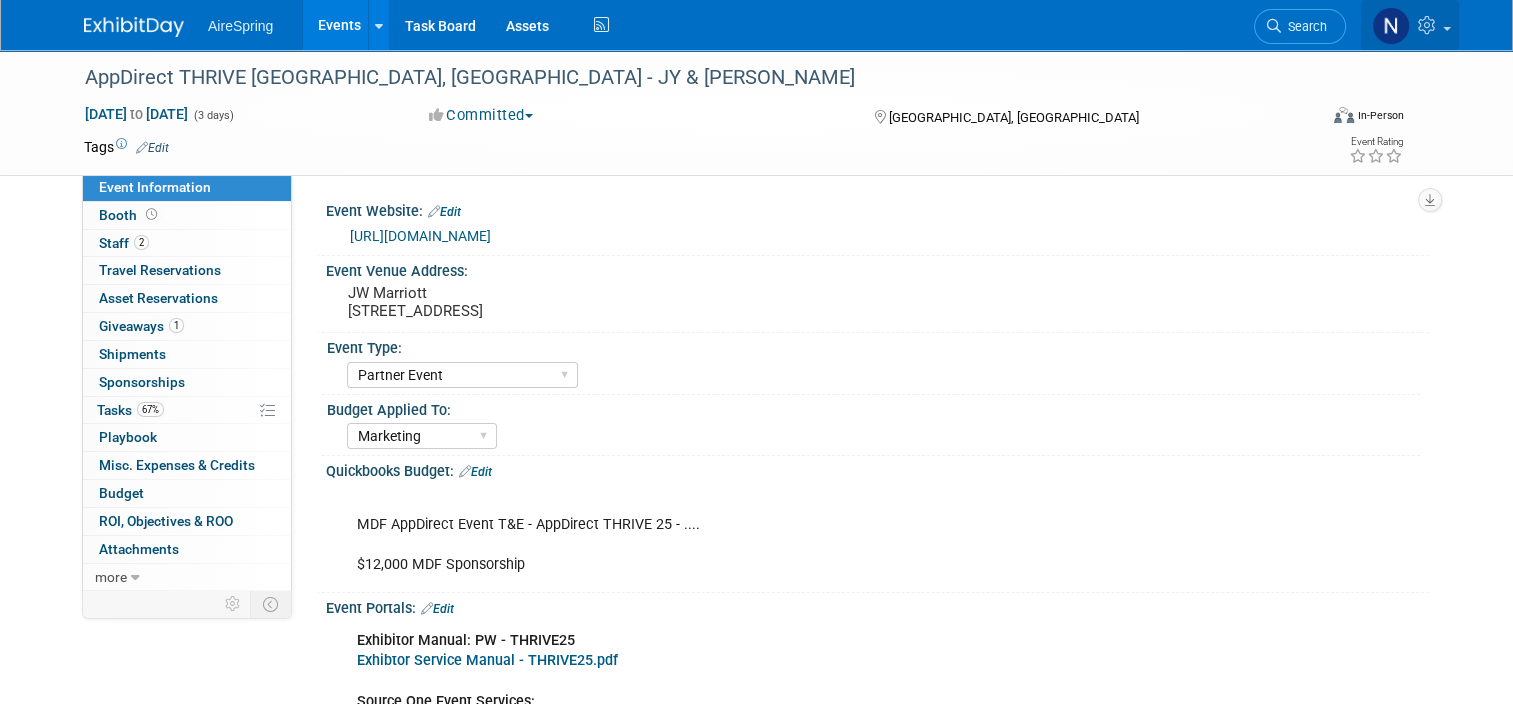 click at bounding box center (1429, 25) 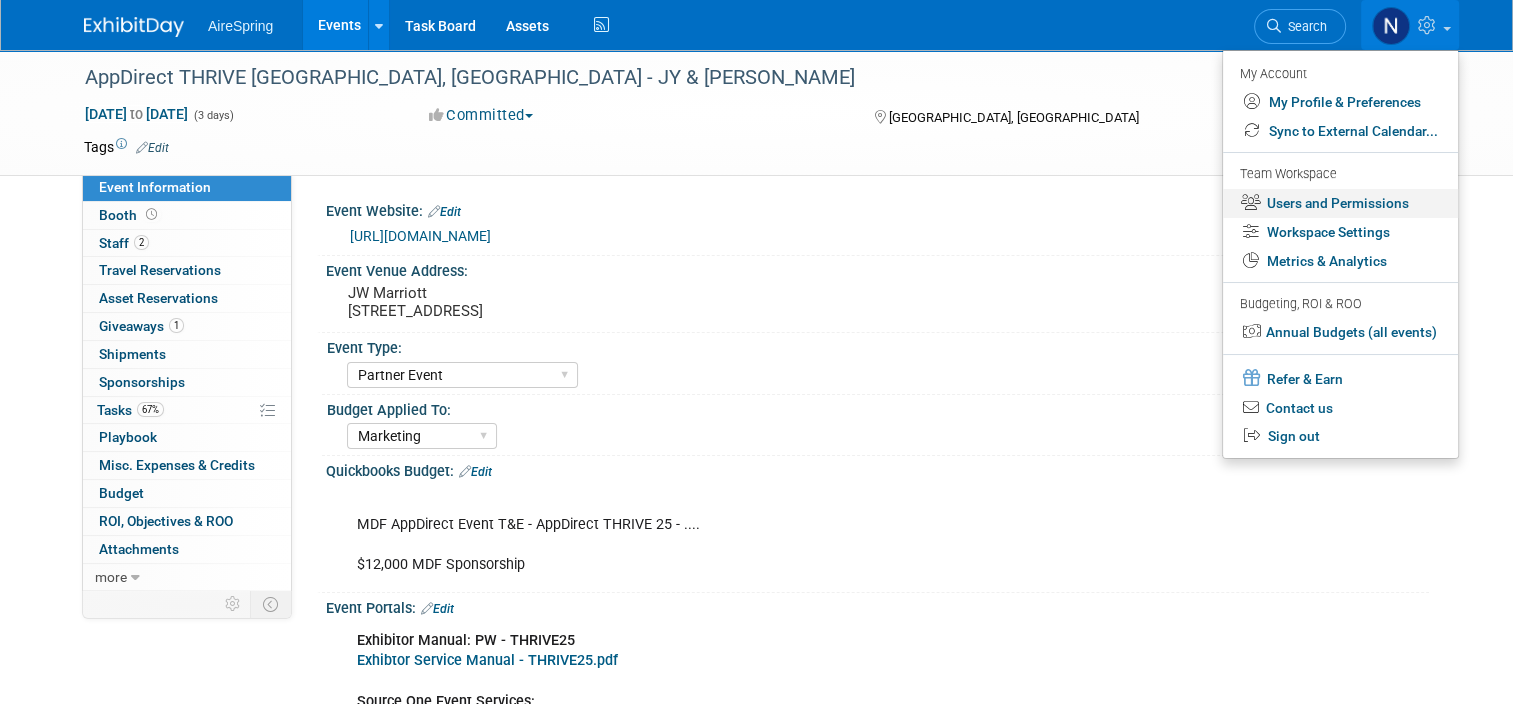 click on "Users and Permissions" at bounding box center [1340, 203] 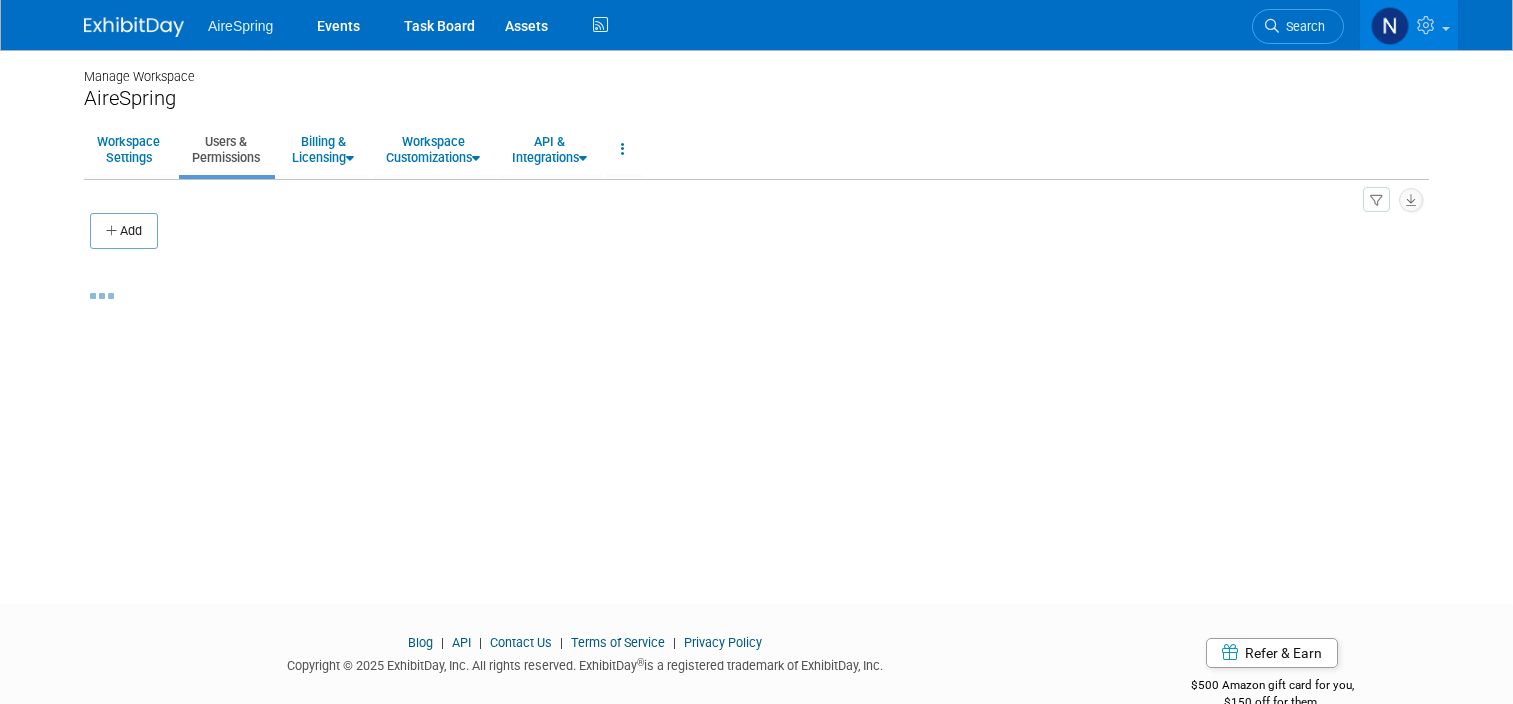 scroll, scrollTop: 0, scrollLeft: 0, axis: both 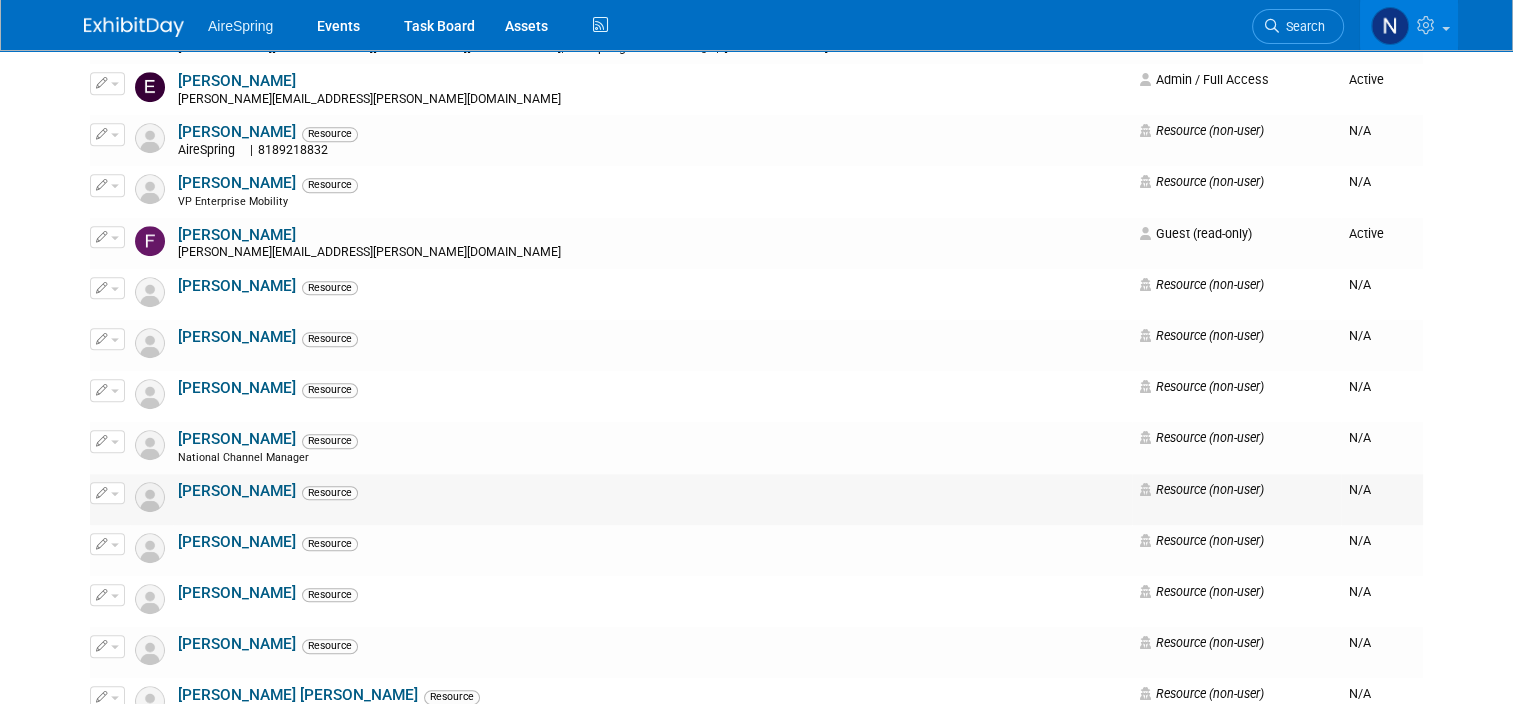 click at bounding box center (107, 493) 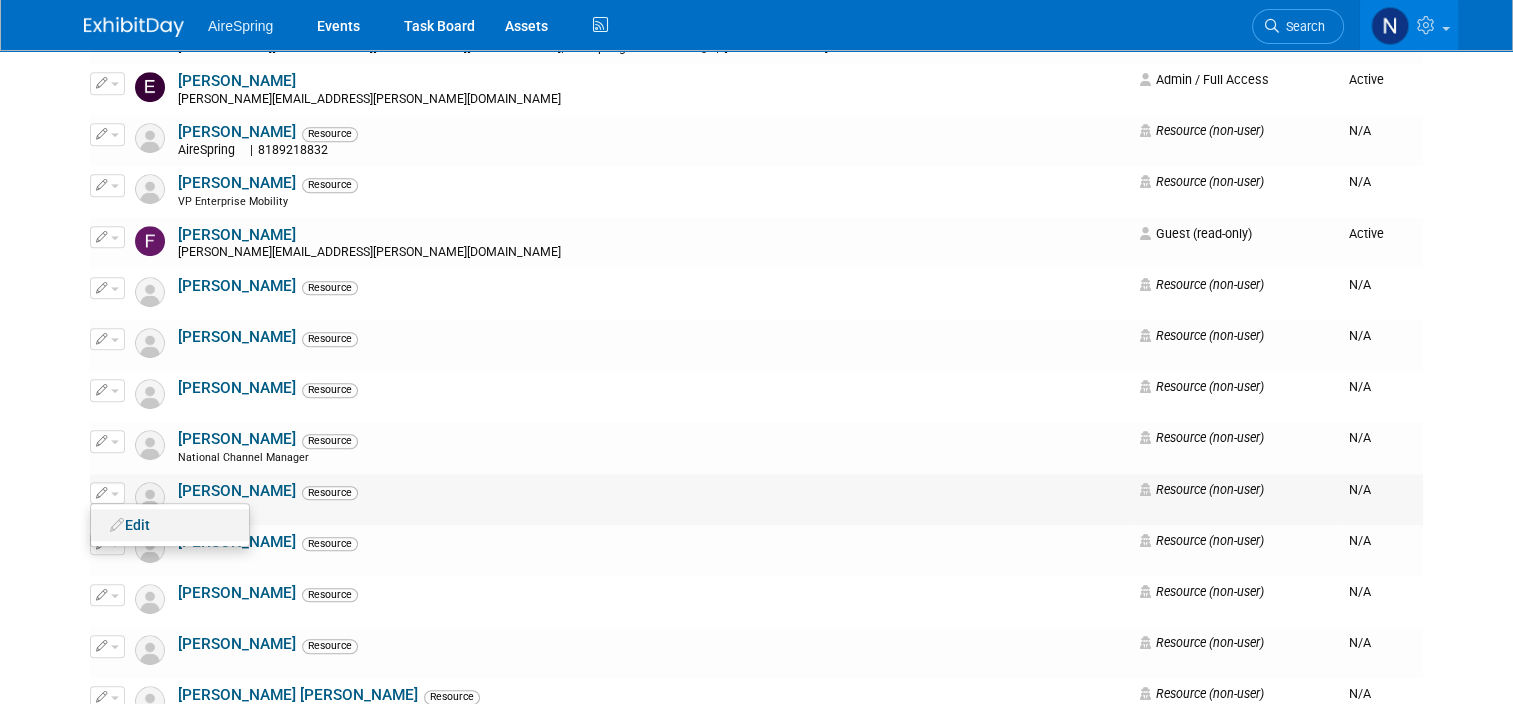 click at bounding box center [117, 525] 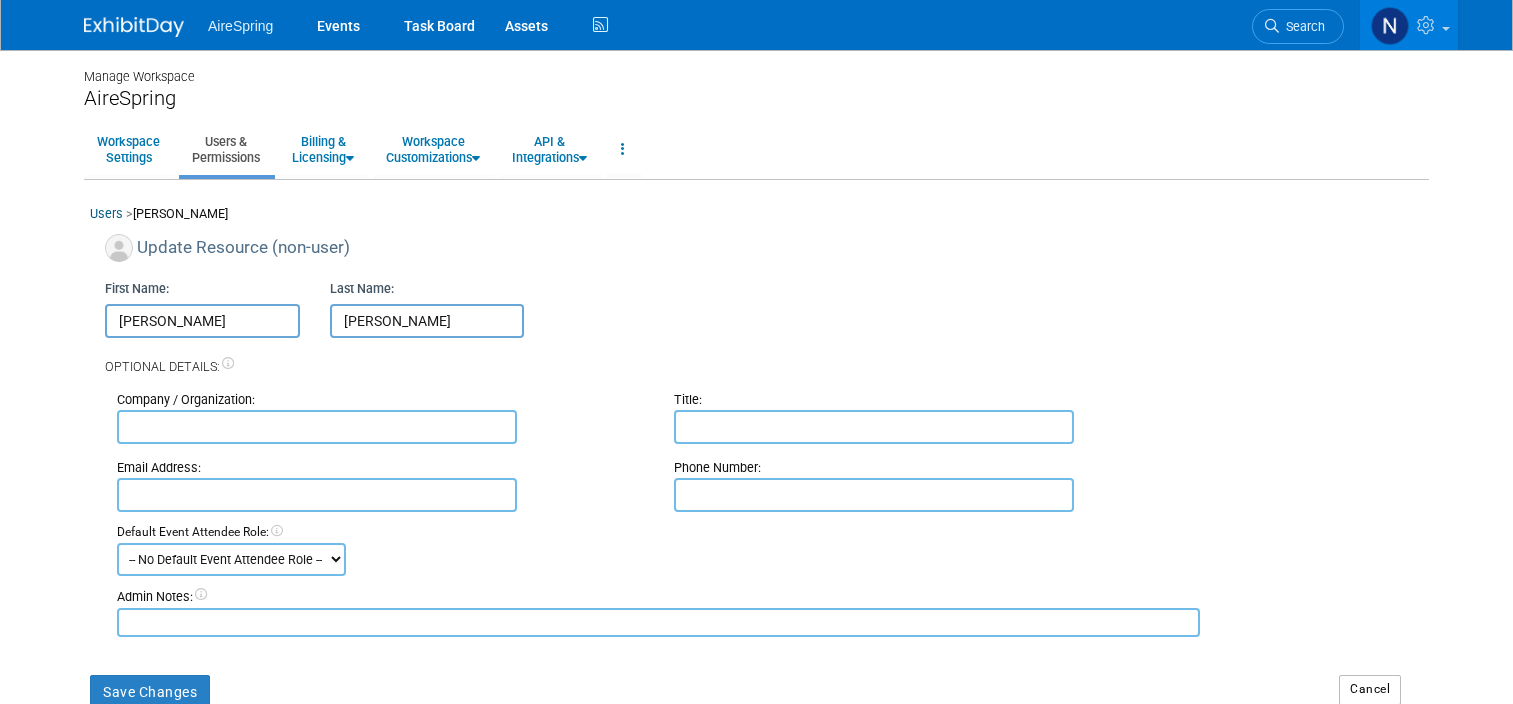 scroll, scrollTop: 0, scrollLeft: 0, axis: both 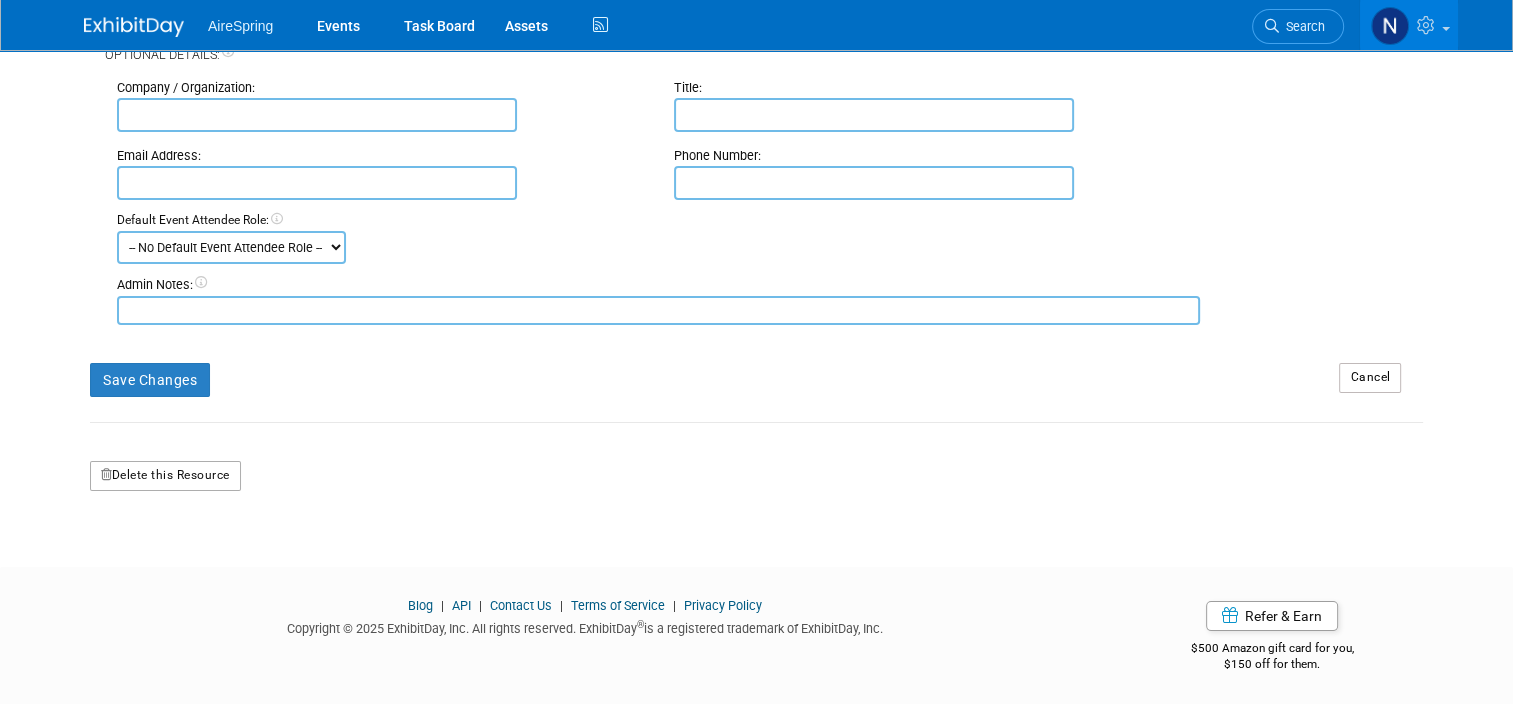 click on "Delete this Resource" at bounding box center [165, 476] 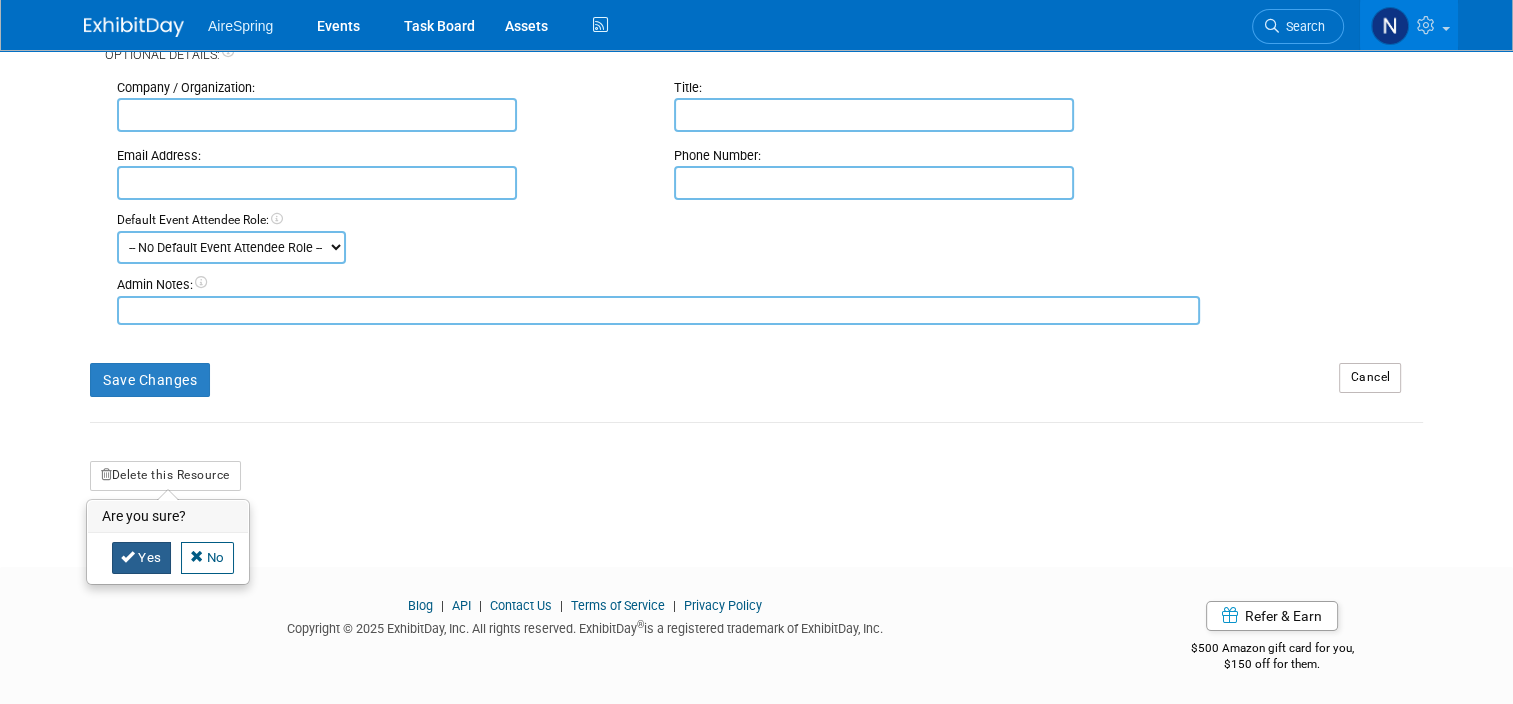 click on "Yes   No" at bounding box center [168, 558] 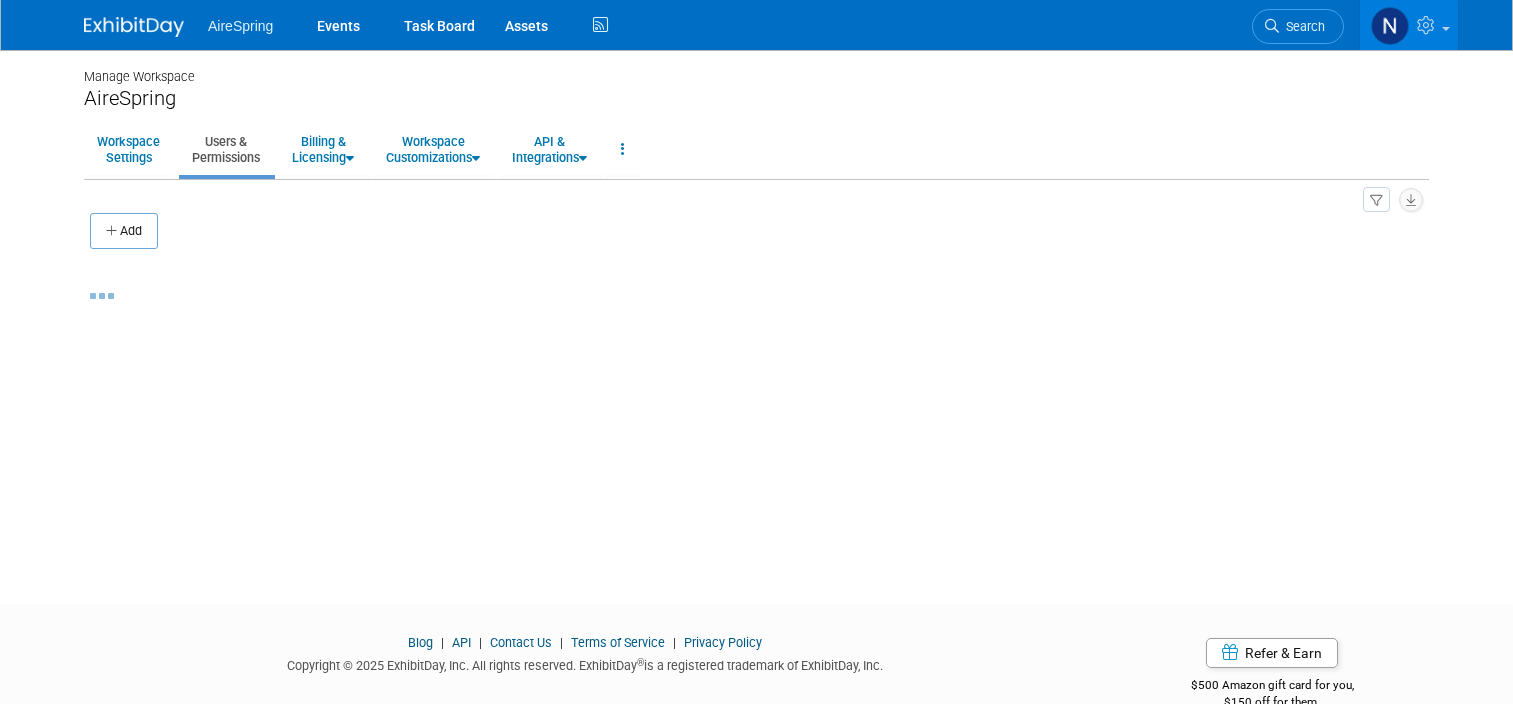 scroll, scrollTop: 0, scrollLeft: 0, axis: both 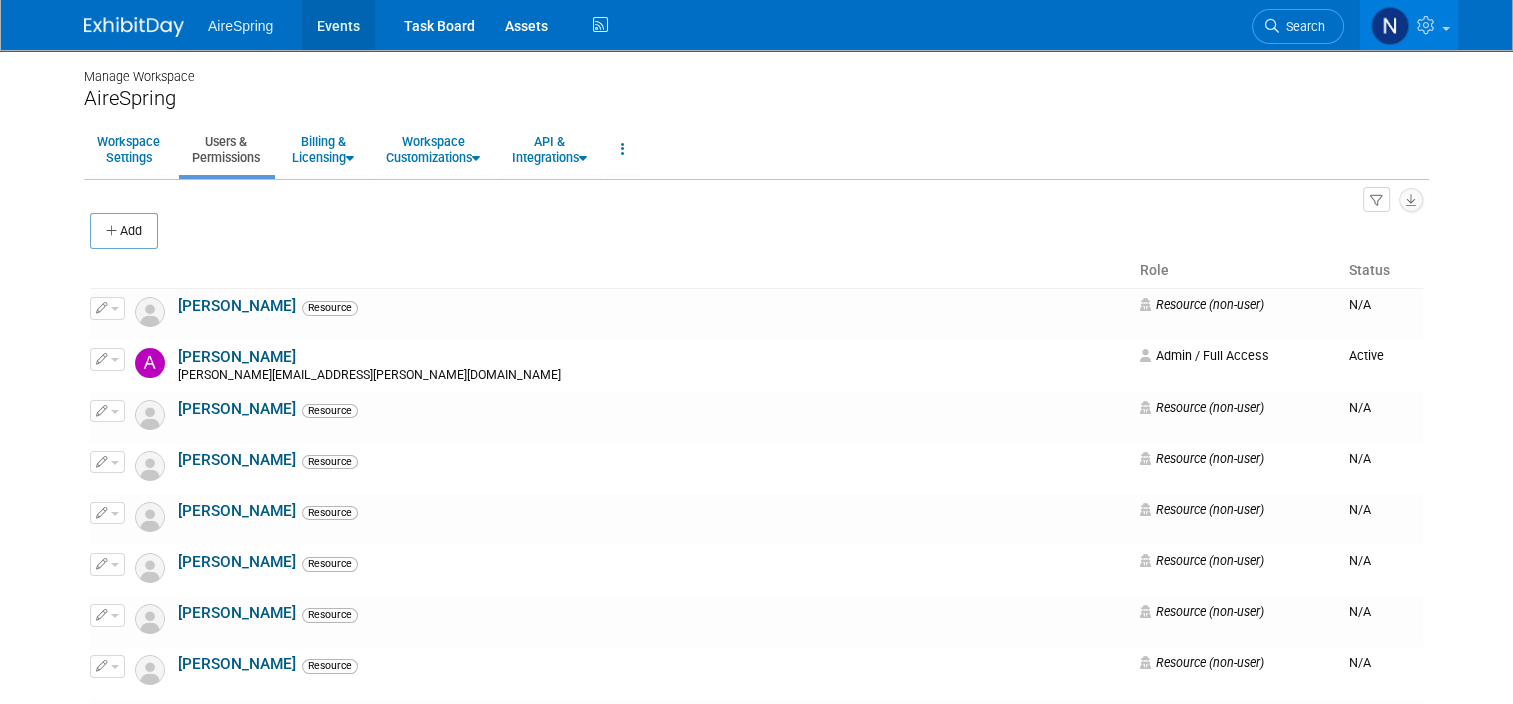 click on "Events" at bounding box center [338, 25] 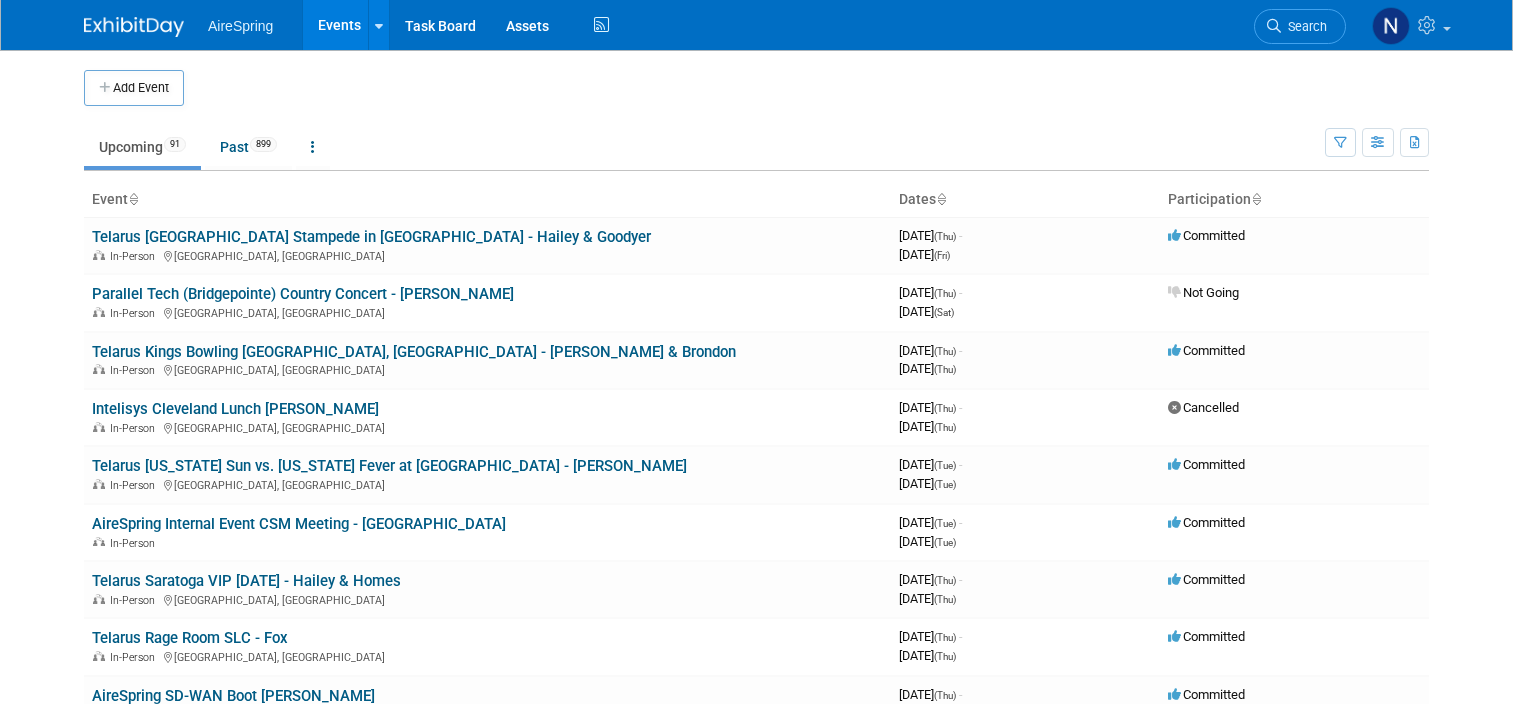scroll, scrollTop: 0, scrollLeft: 0, axis: both 